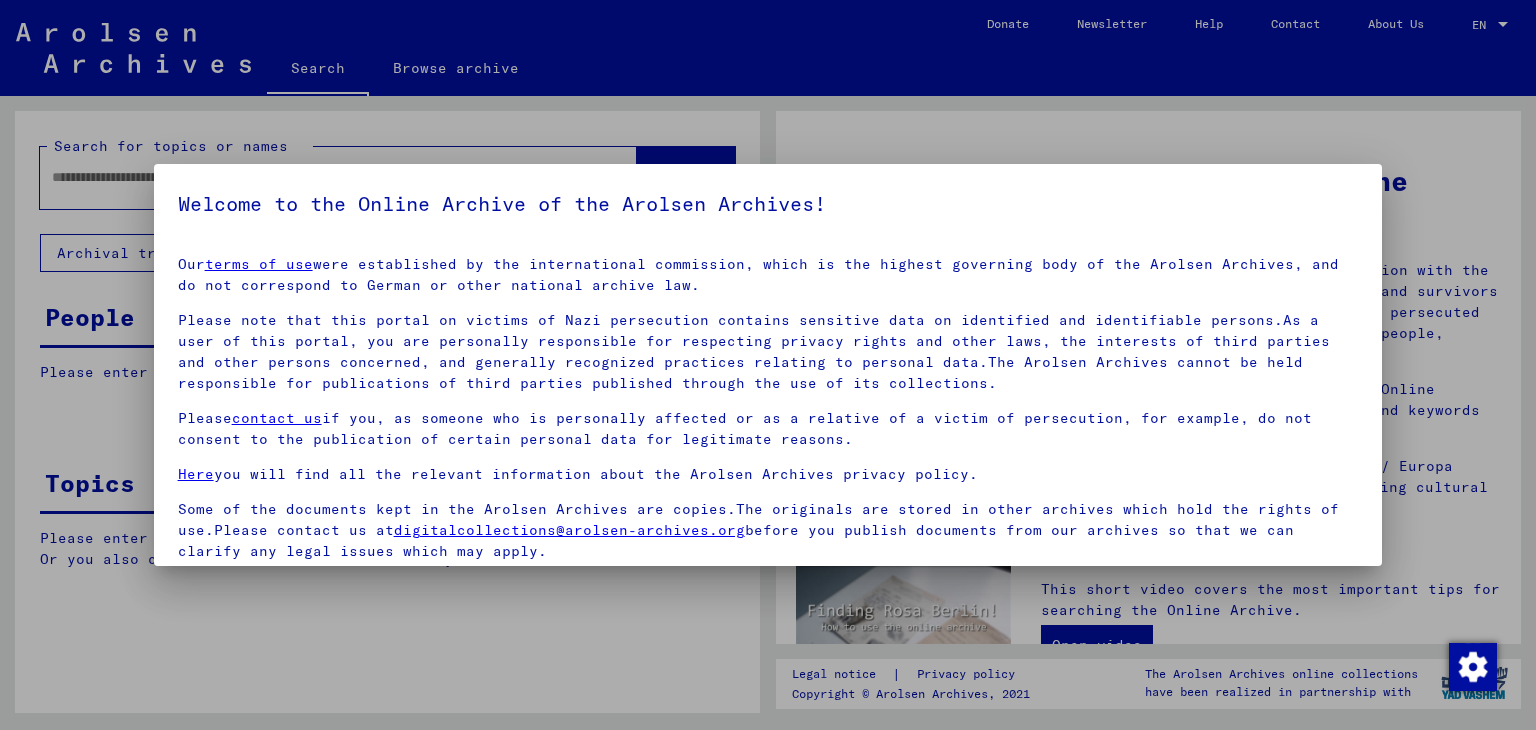 scroll, scrollTop: 0, scrollLeft: 0, axis: both 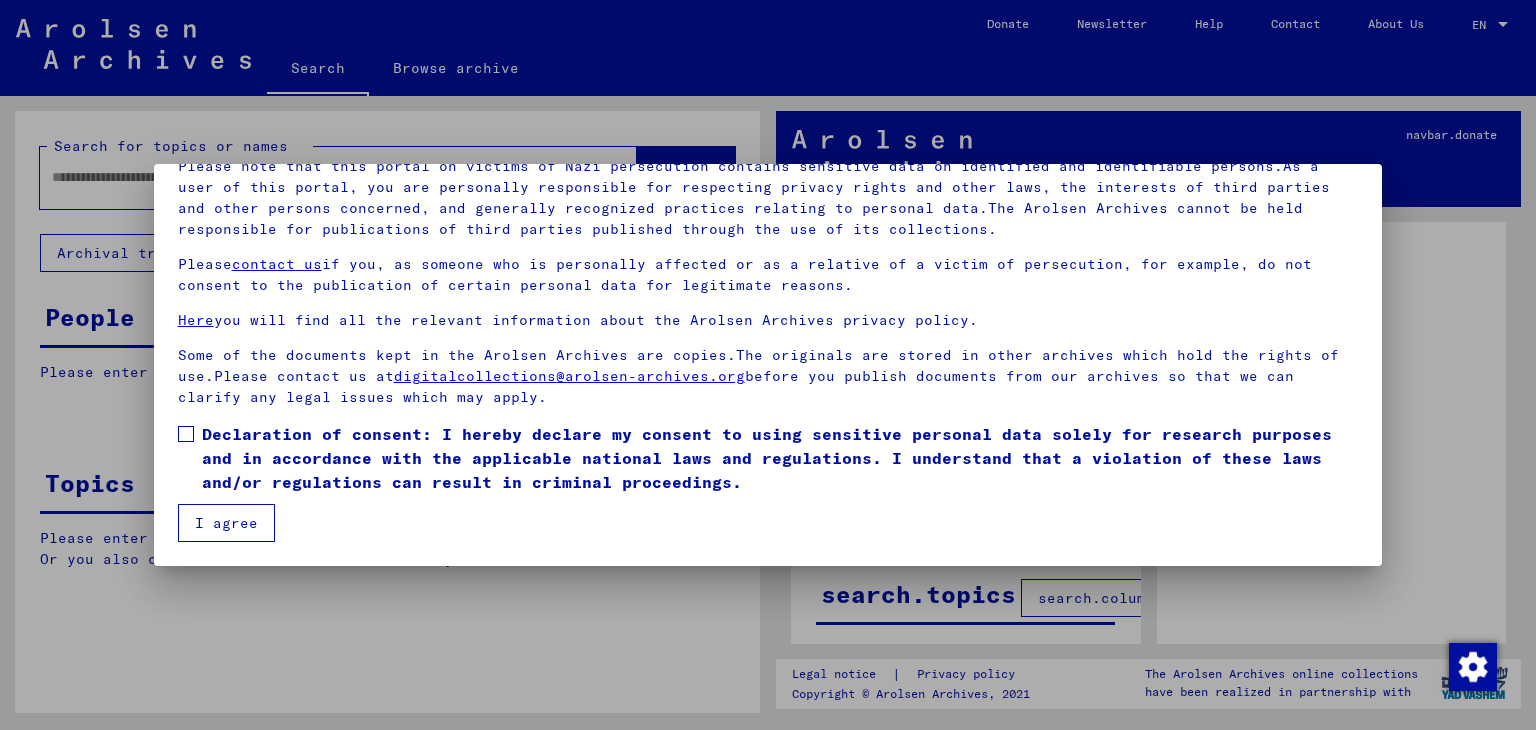 click at bounding box center [186, 434] 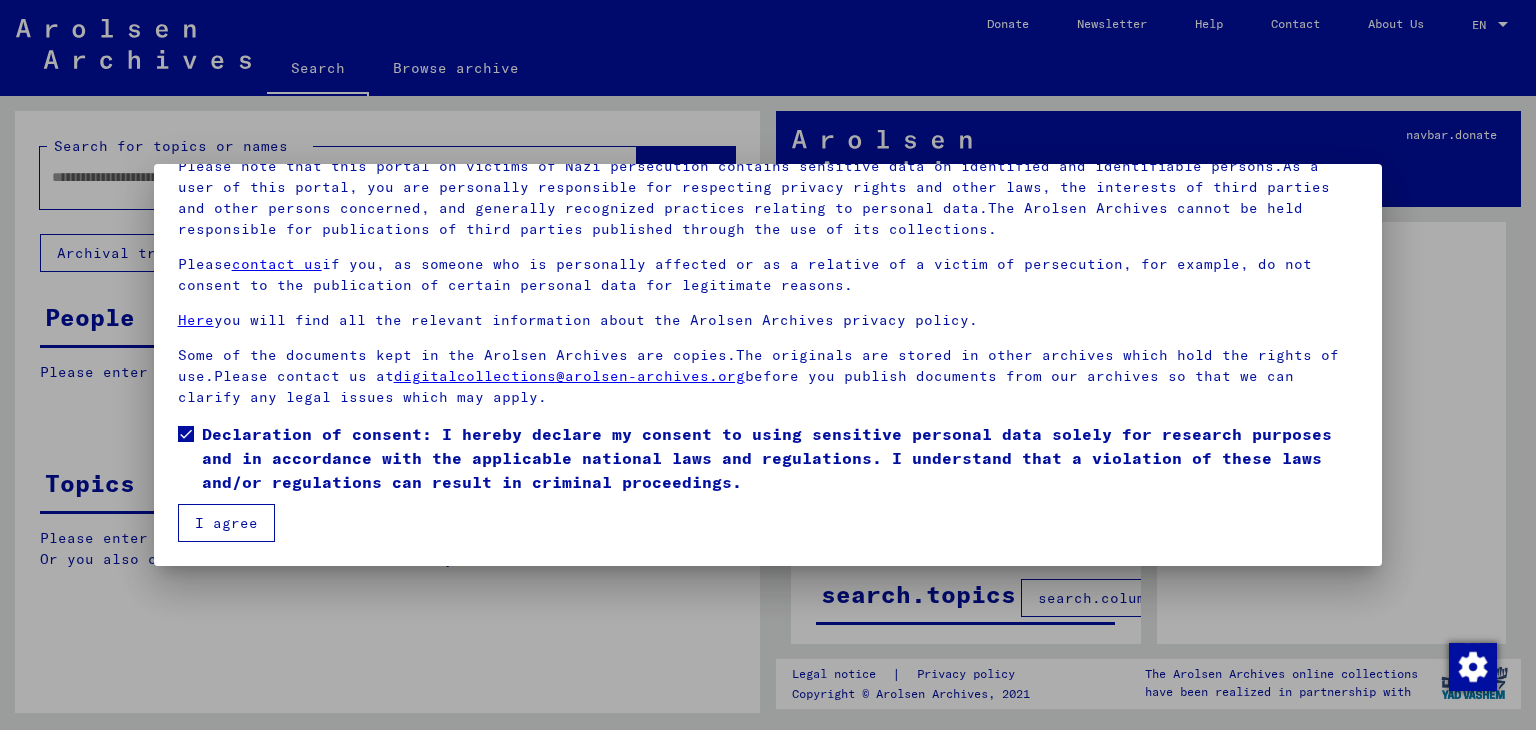 click on "I agree" at bounding box center [226, 523] 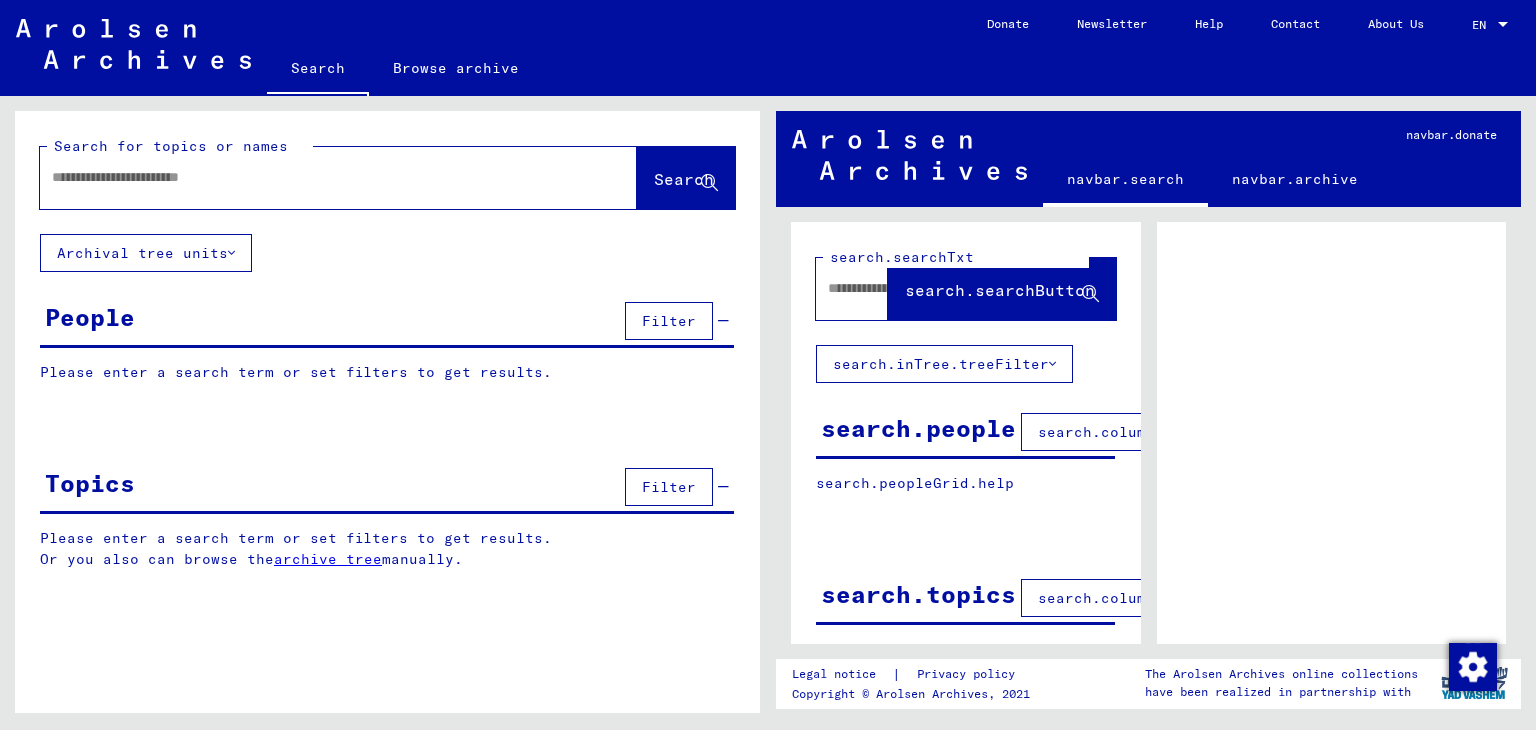click at bounding box center (320, 177) 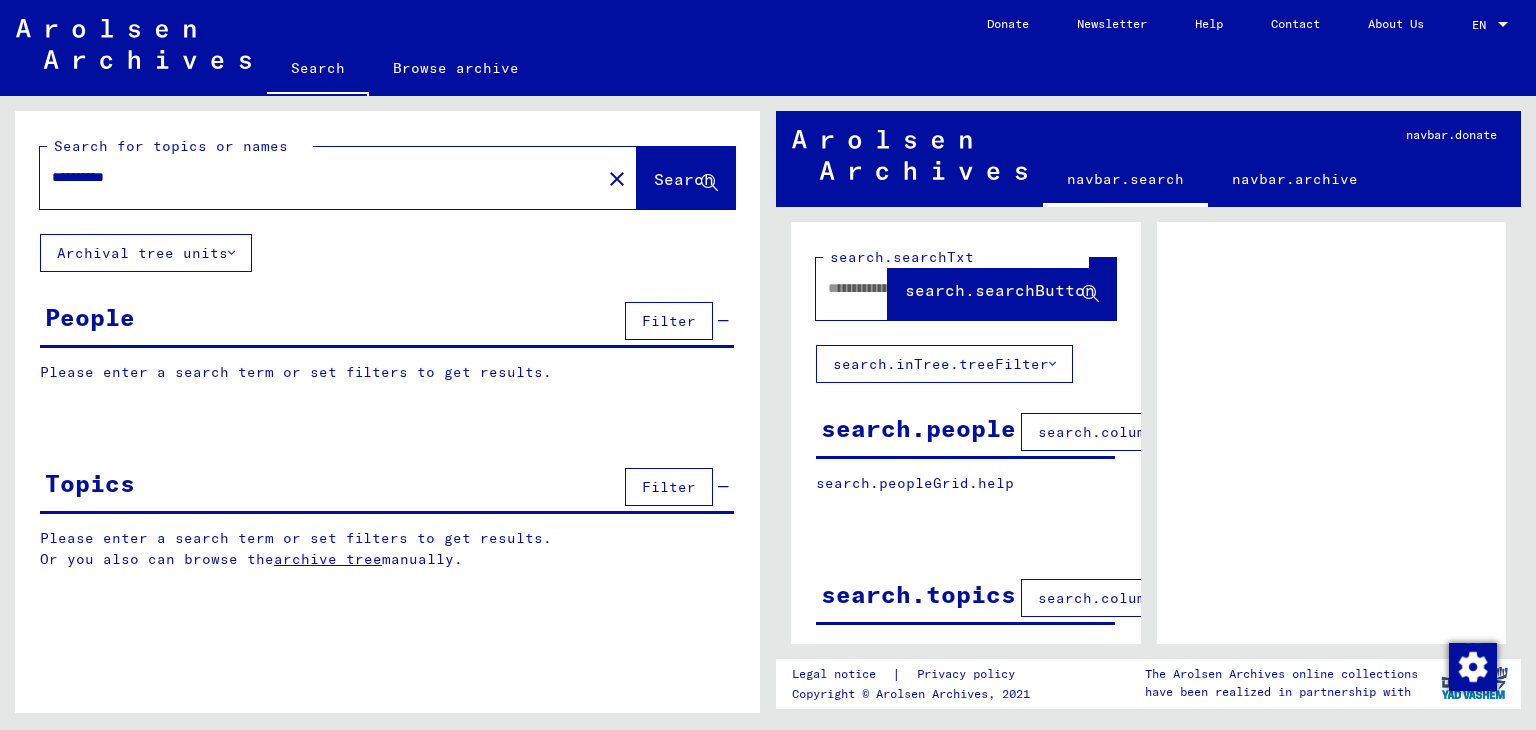 click on "Search" 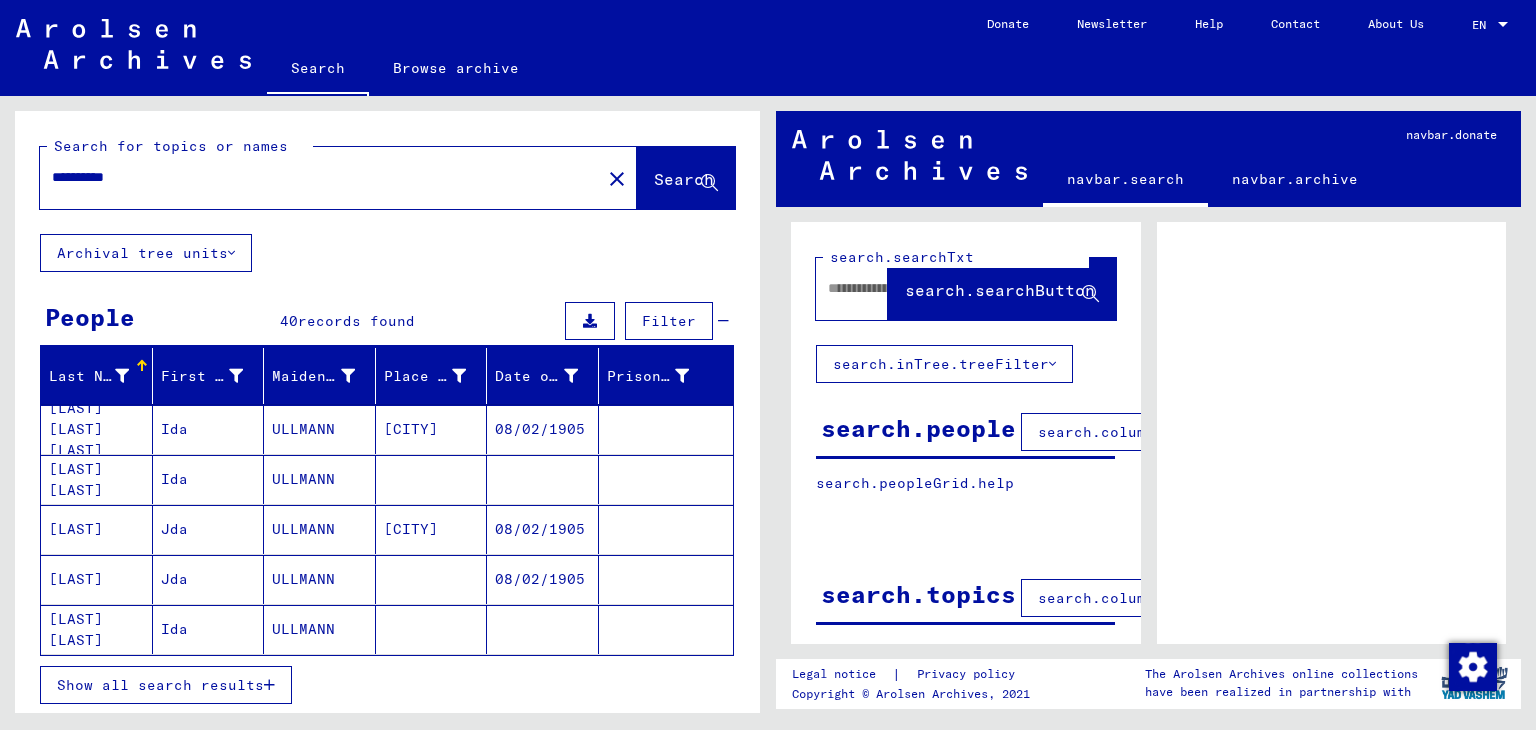 click on "Show all search results" at bounding box center [160, 685] 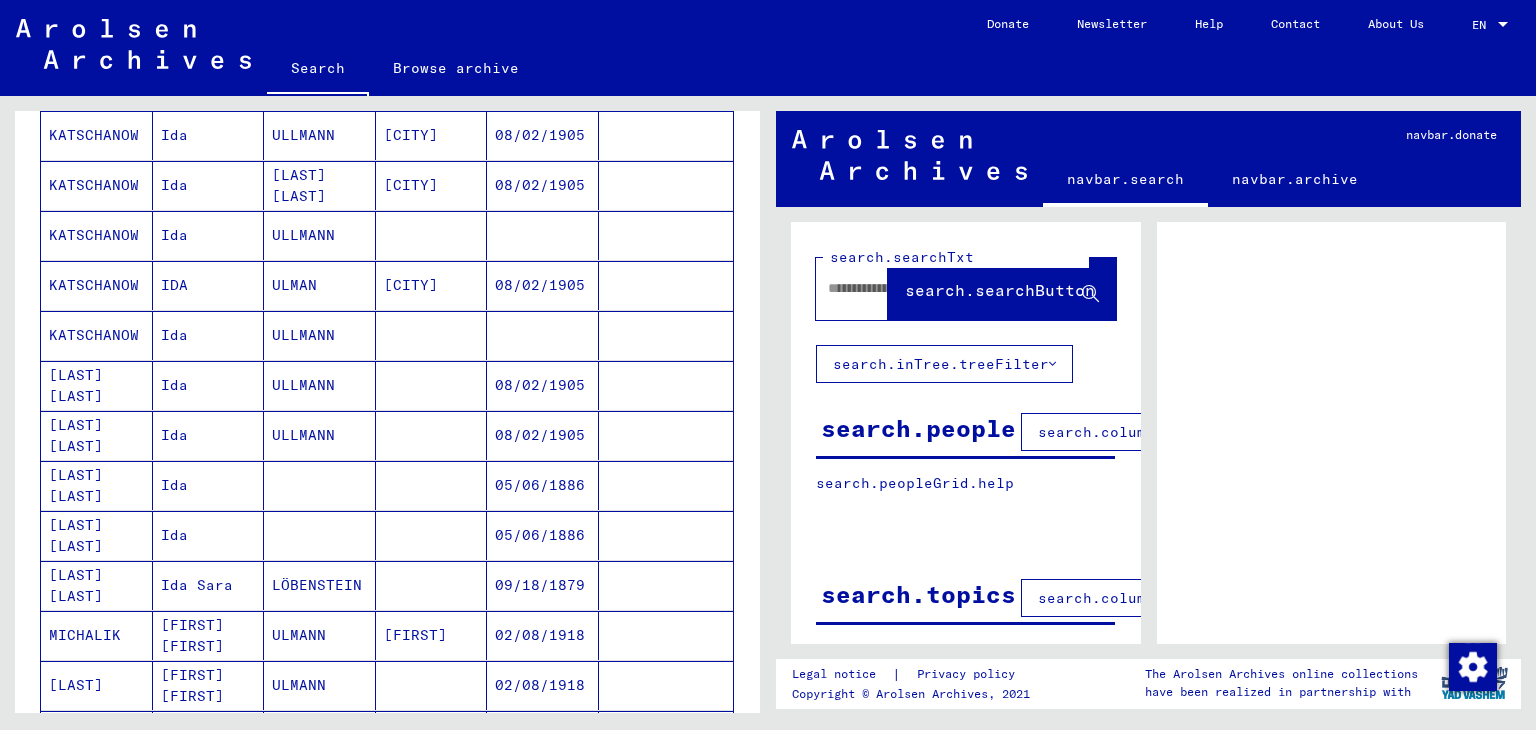 scroll, scrollTop: 700, scrollLeft: 0, axis: vertical 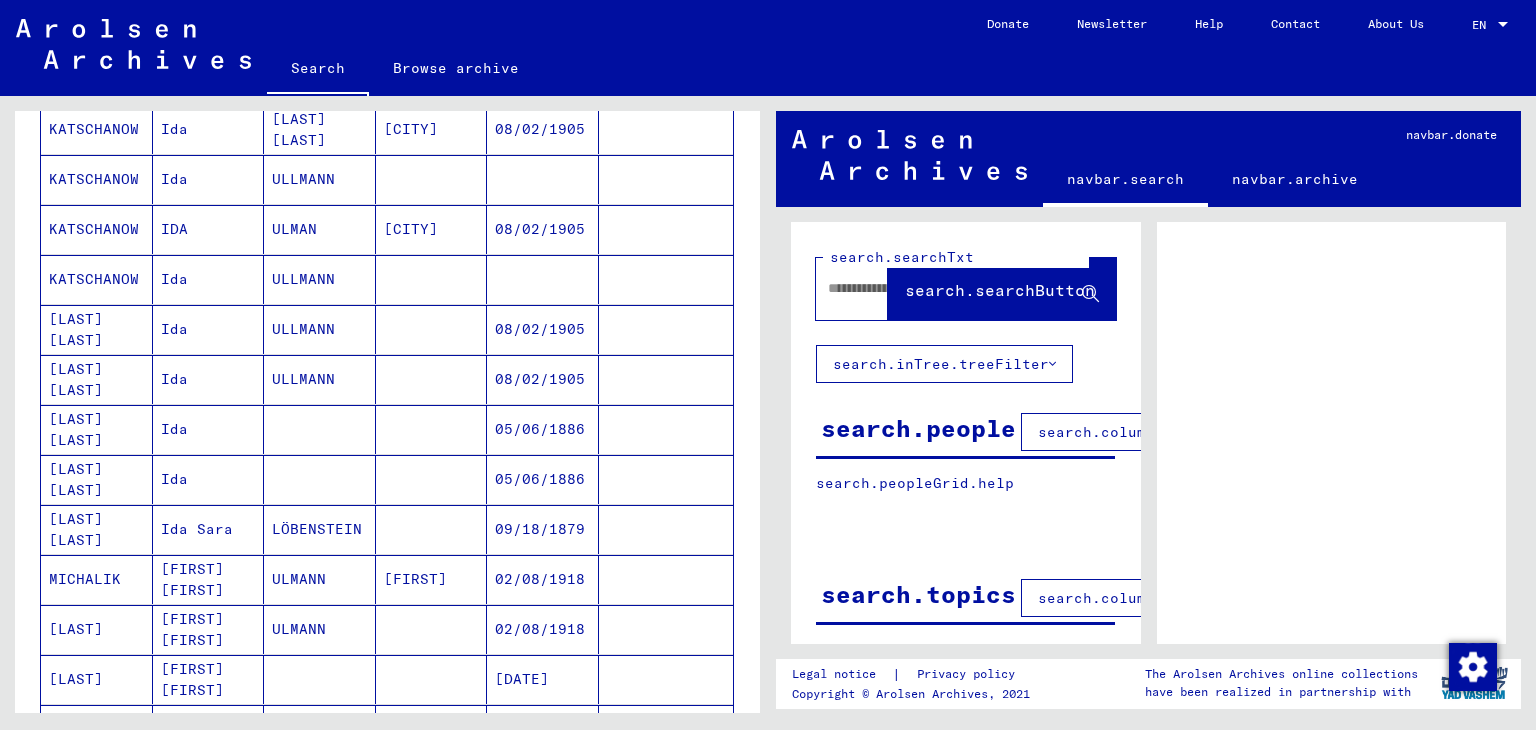 click on "Ida" at bounding box center [209, 479] 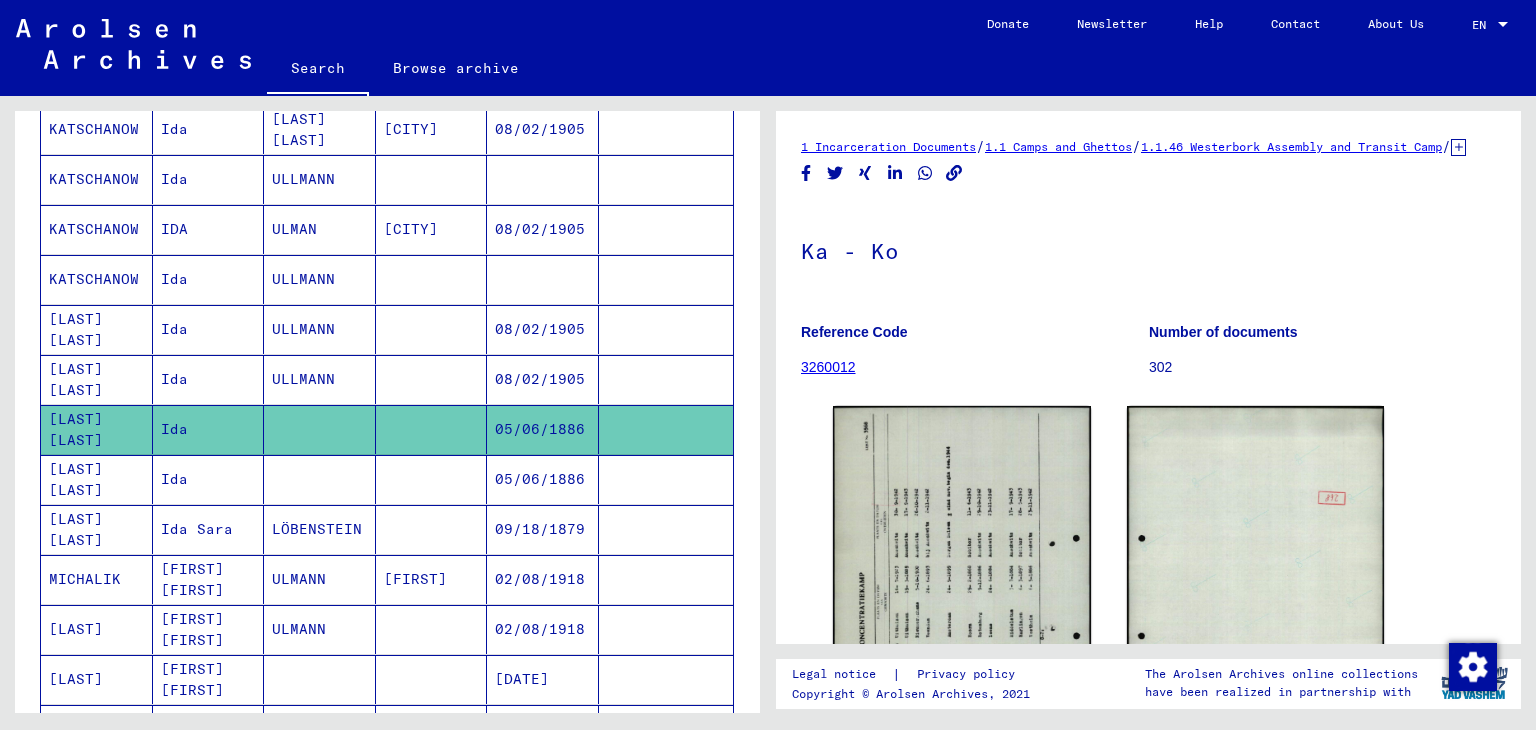click on "Ida" at bounding box center (209, 529) 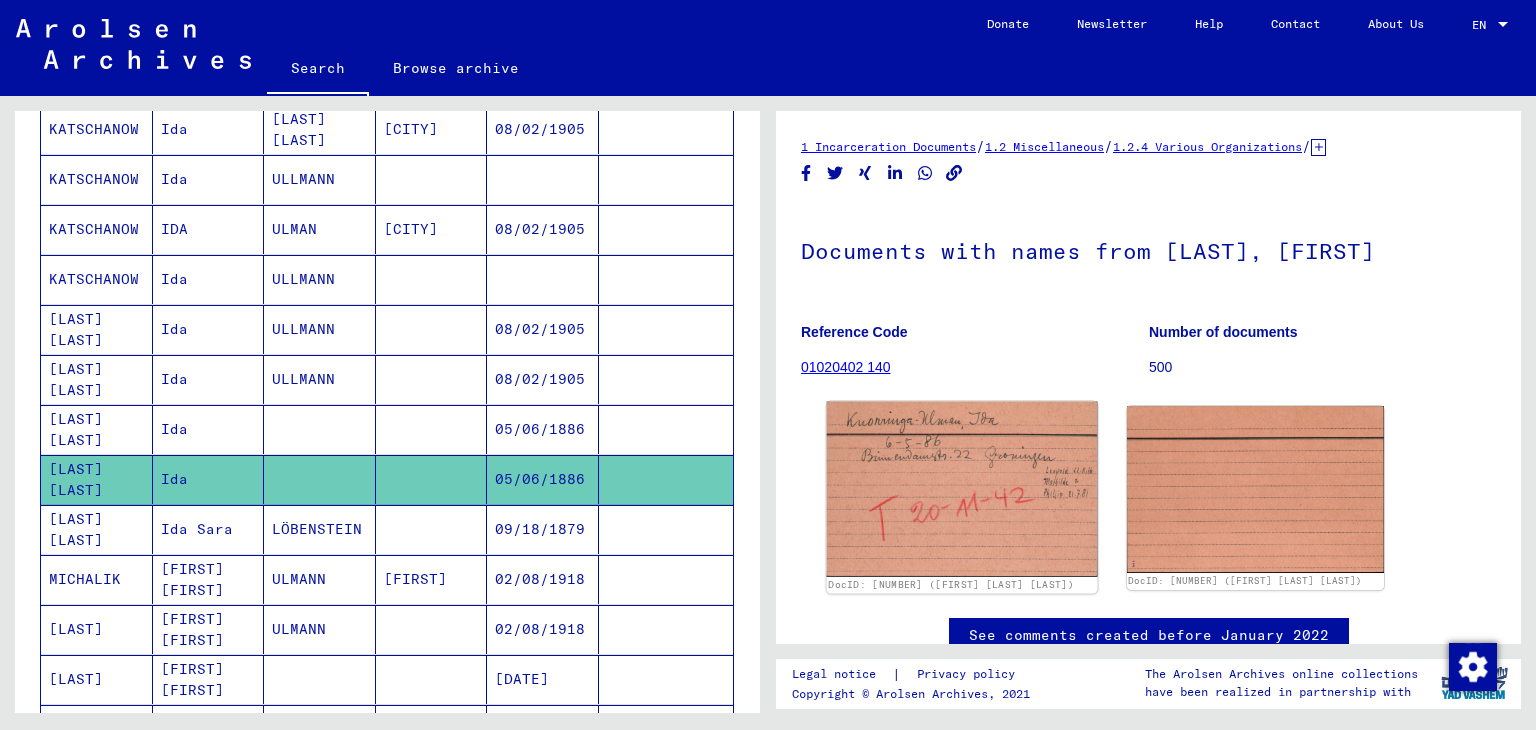 click 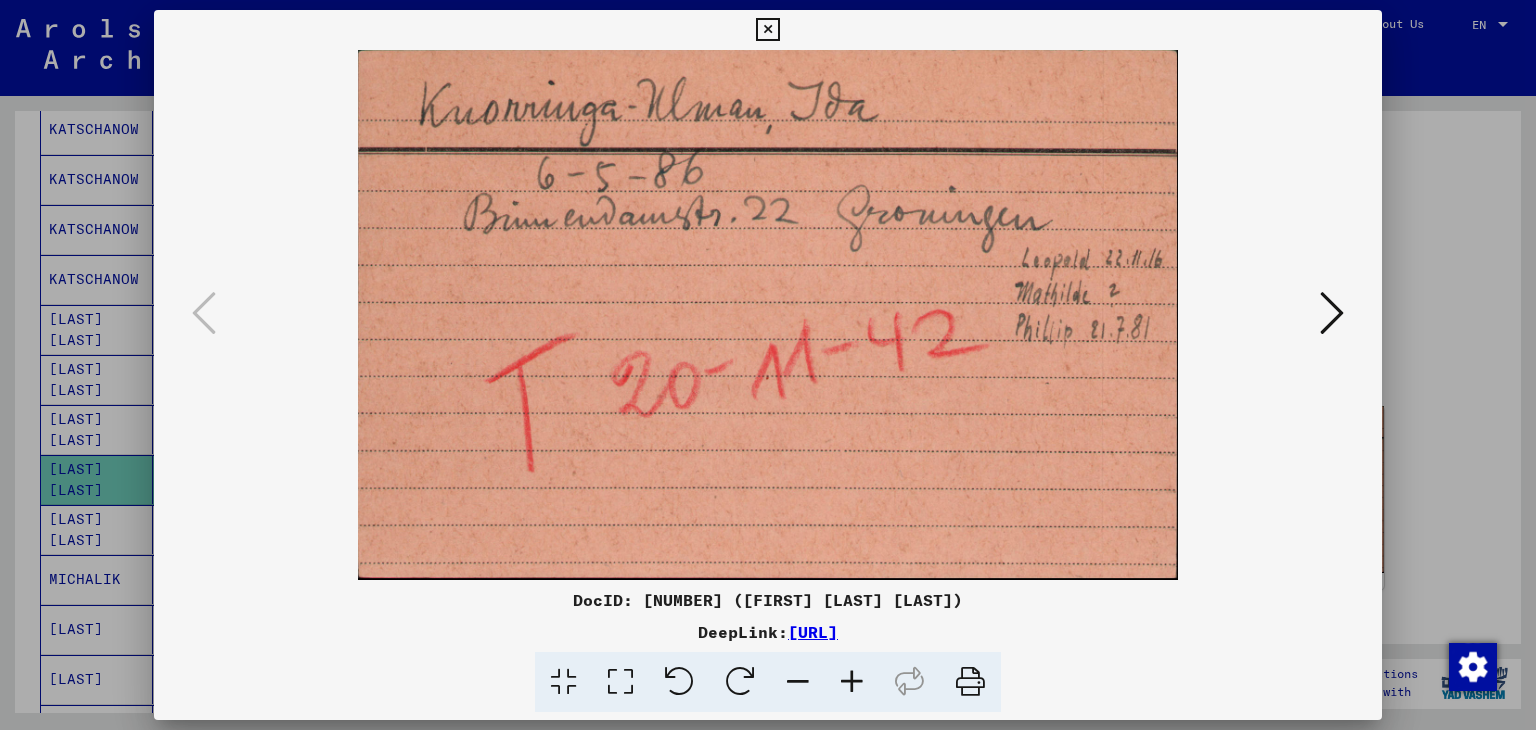 click at bounding box center [1332, 313] 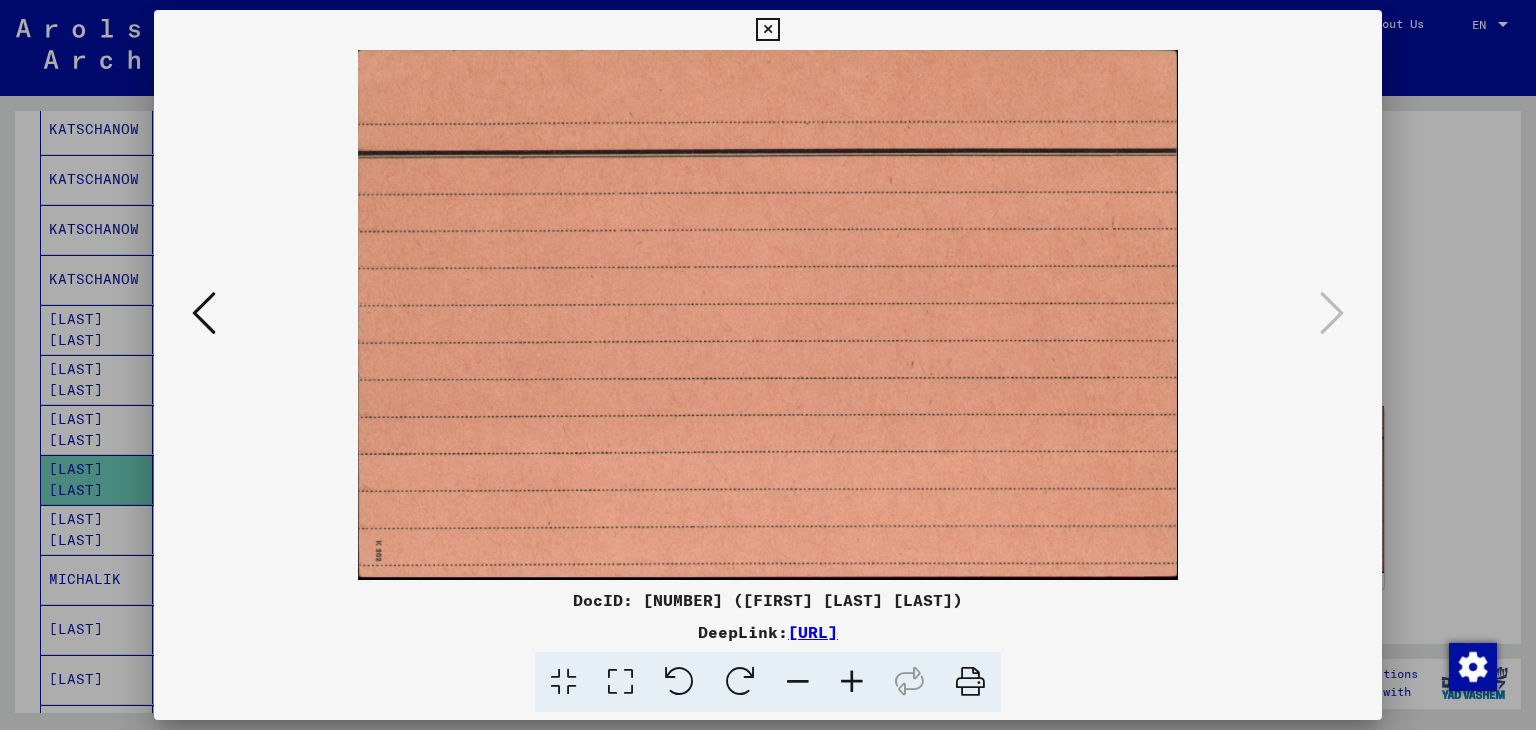 click at bounding box center (204, 313) 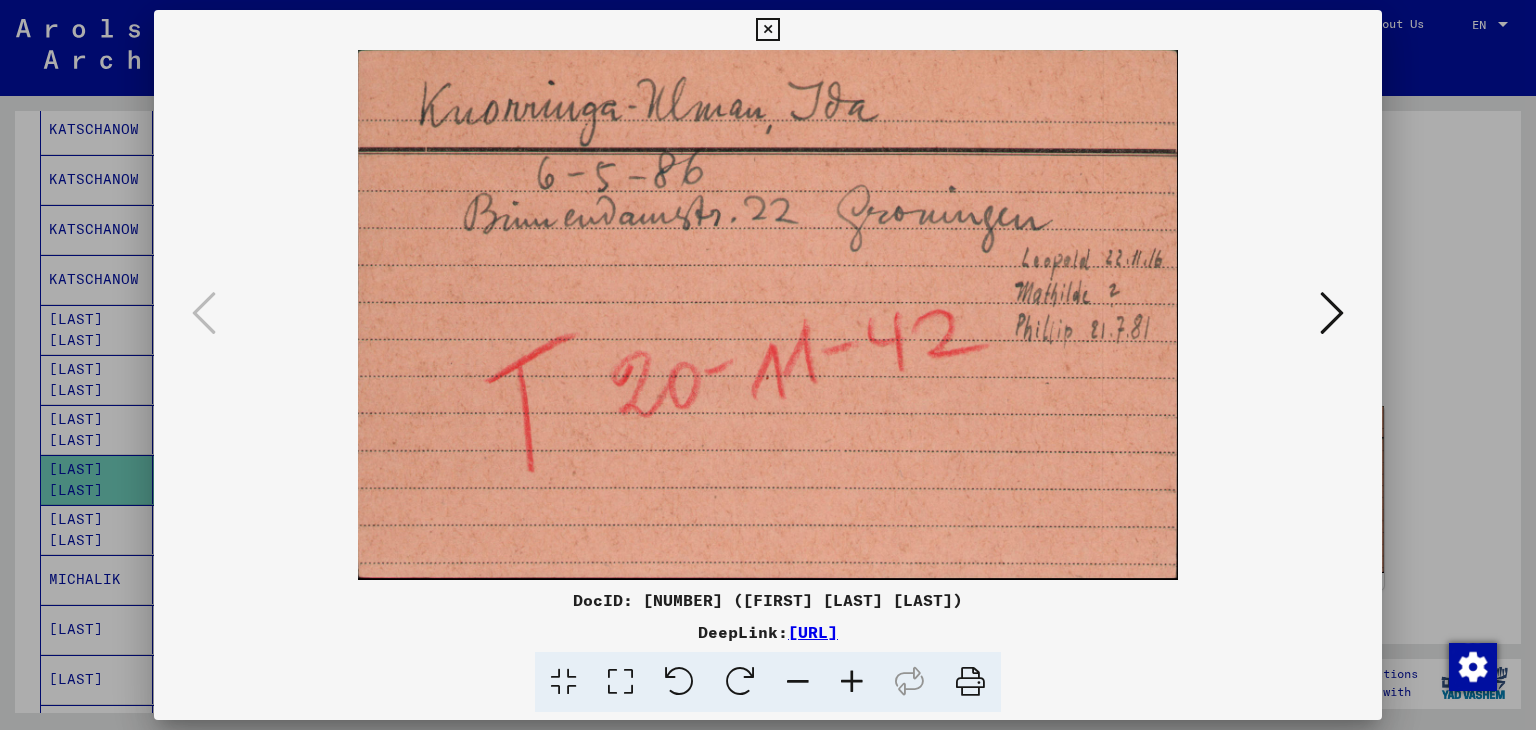 click at bounding box center [768, 315] 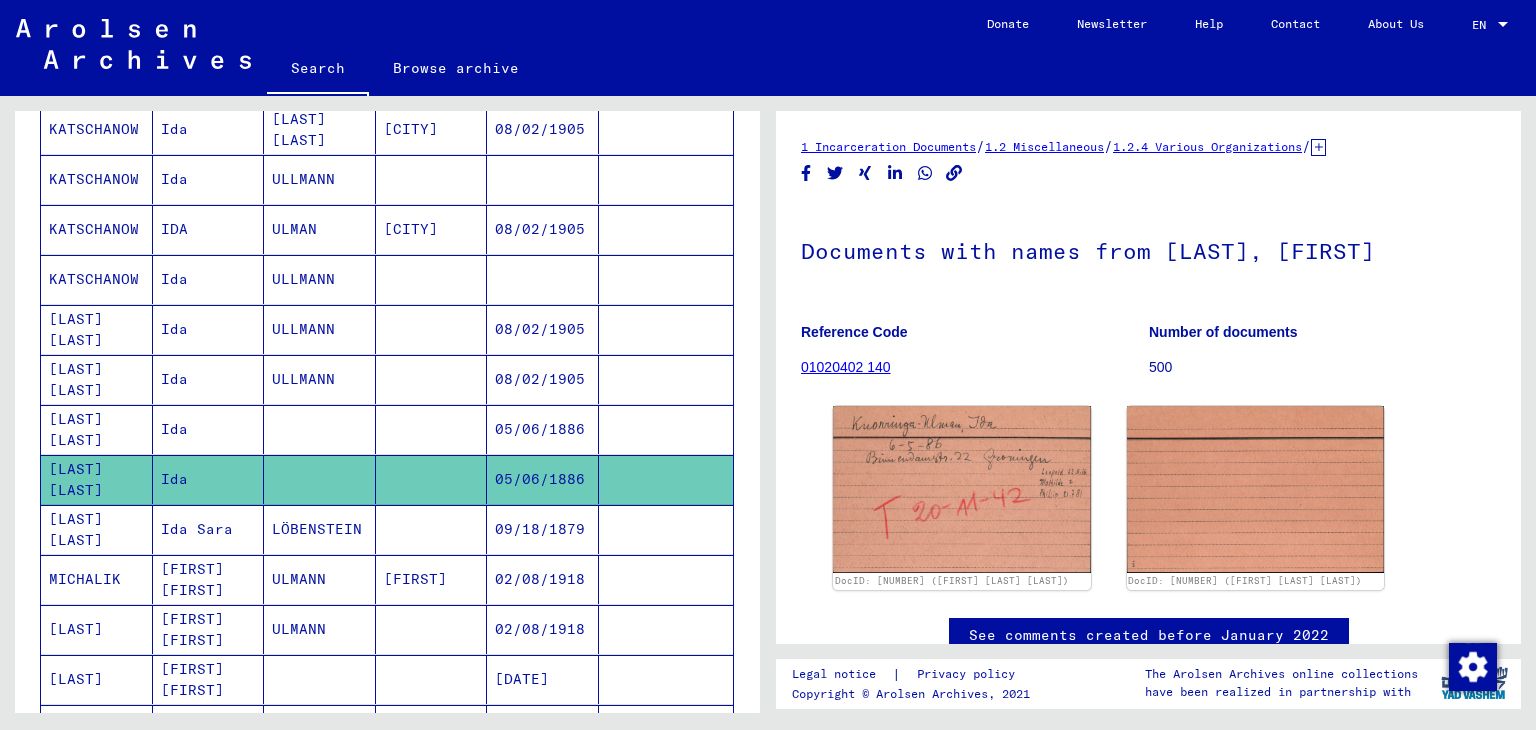 click on "Ida" at bounding box center [209, 479] 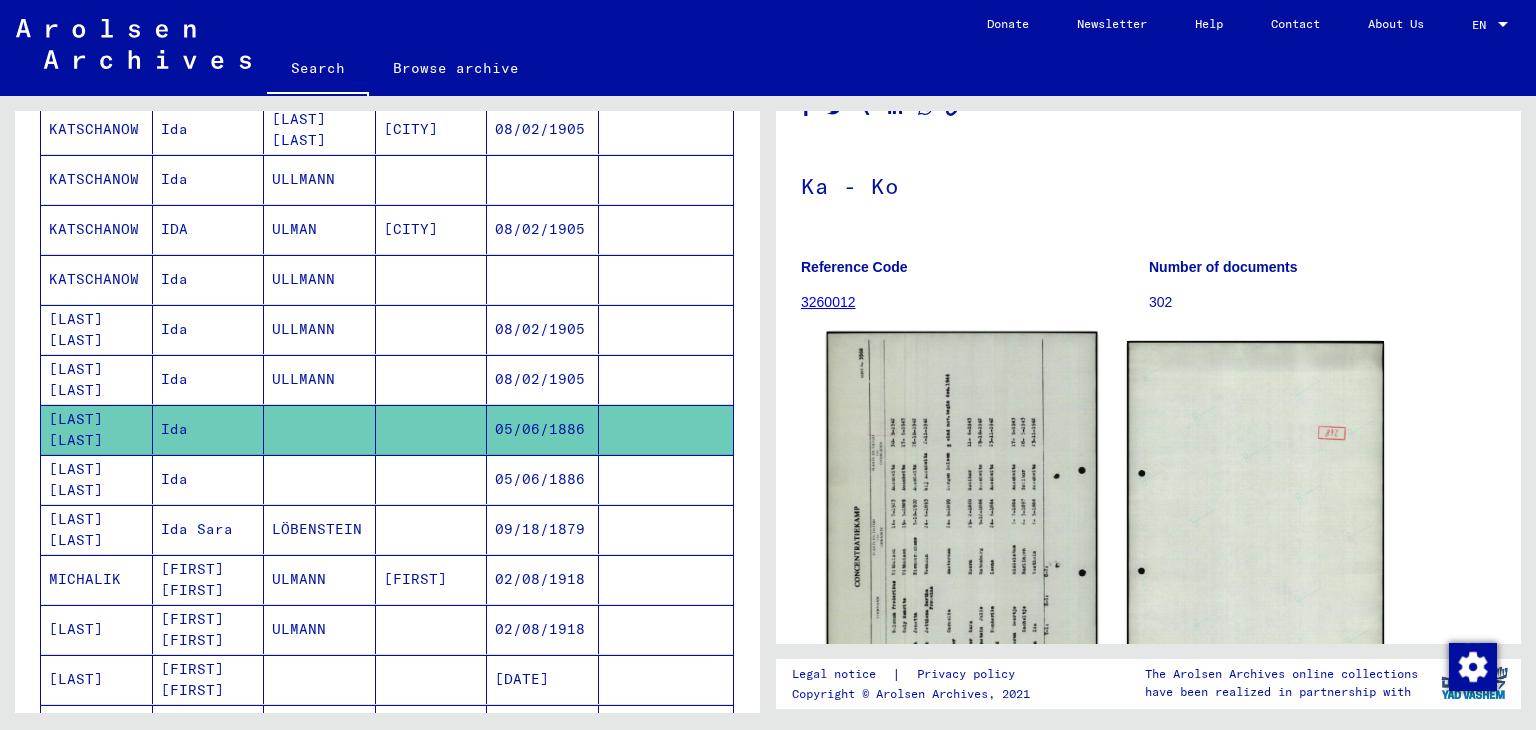 scroll, scrollTop: 100, scrollLeft: 0, axis: vertical 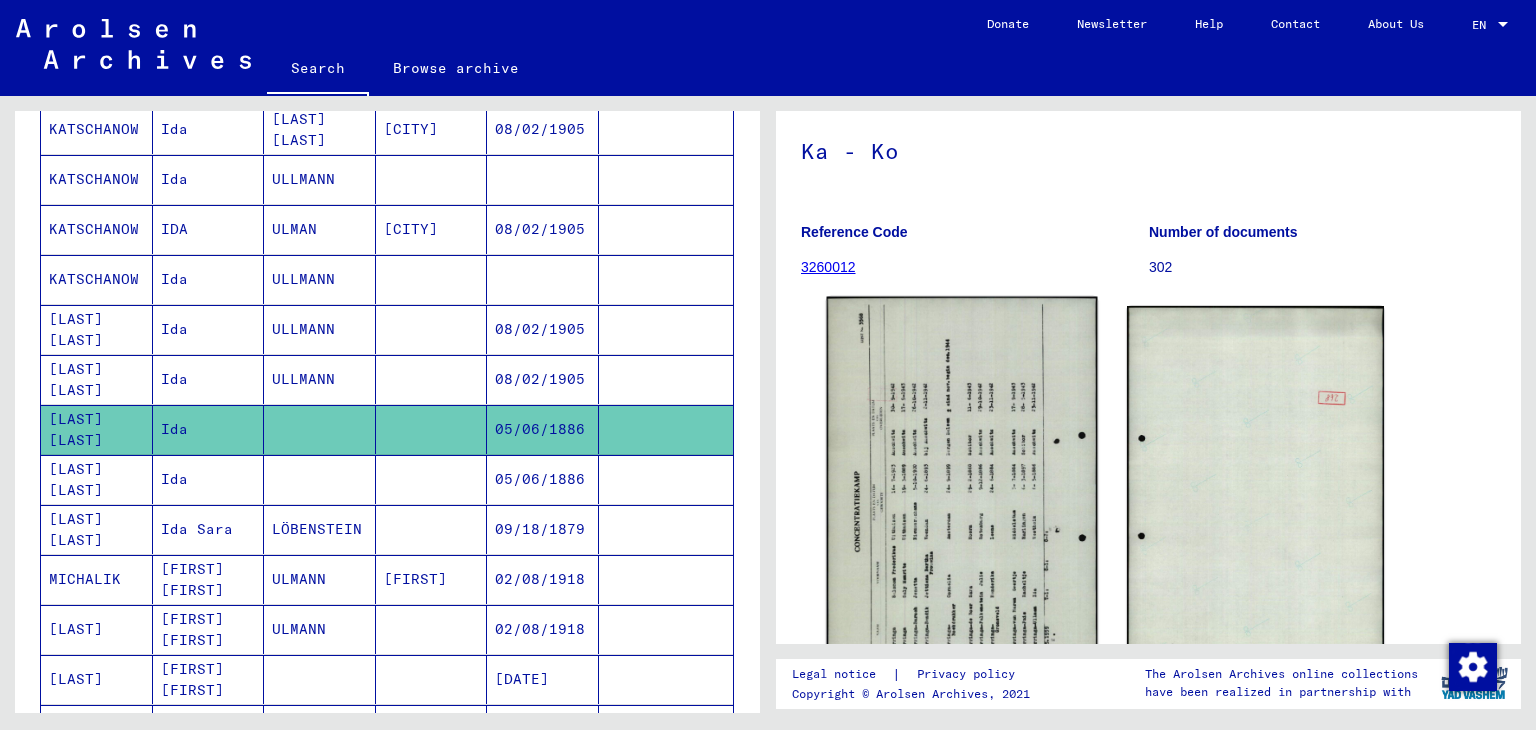 click 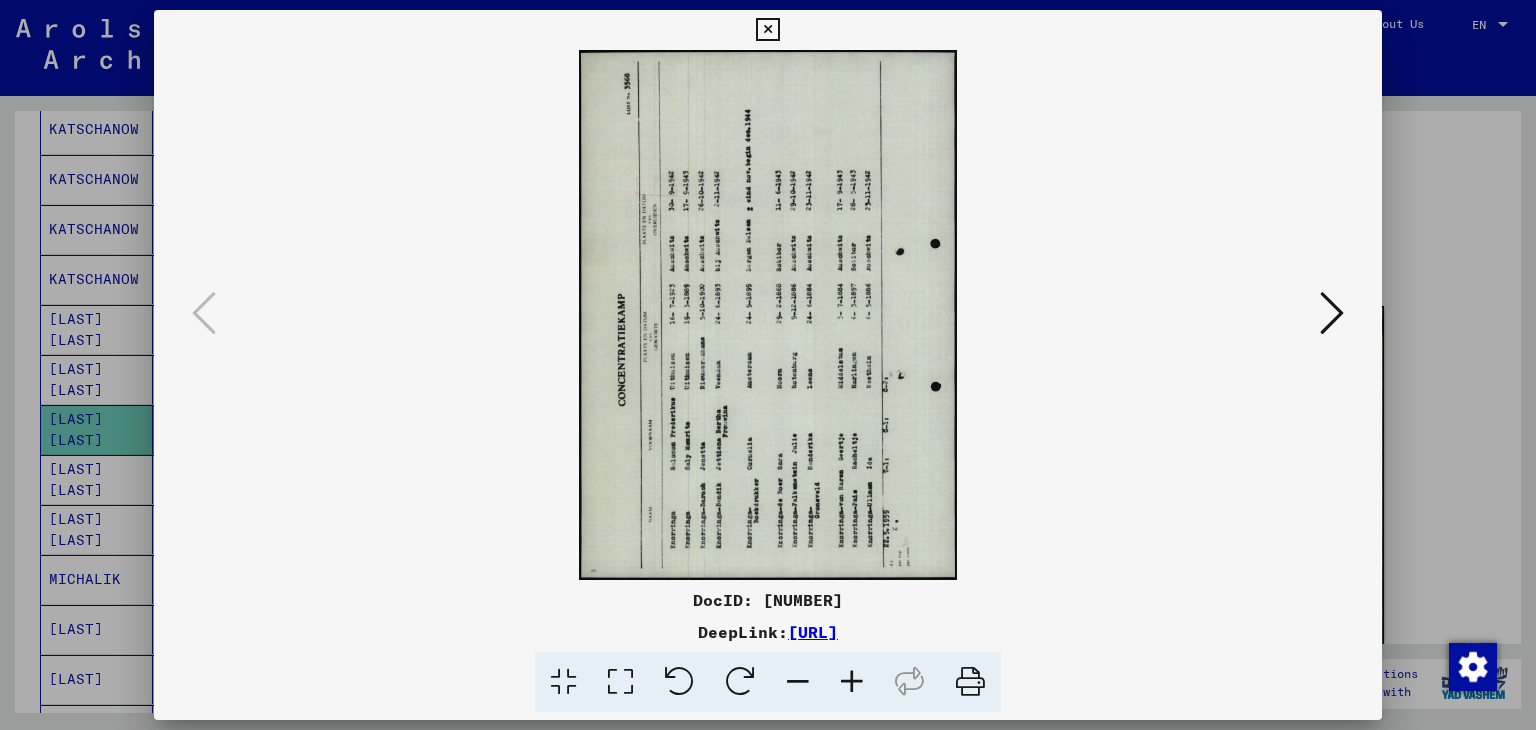 click at bounding box center (740, 682) 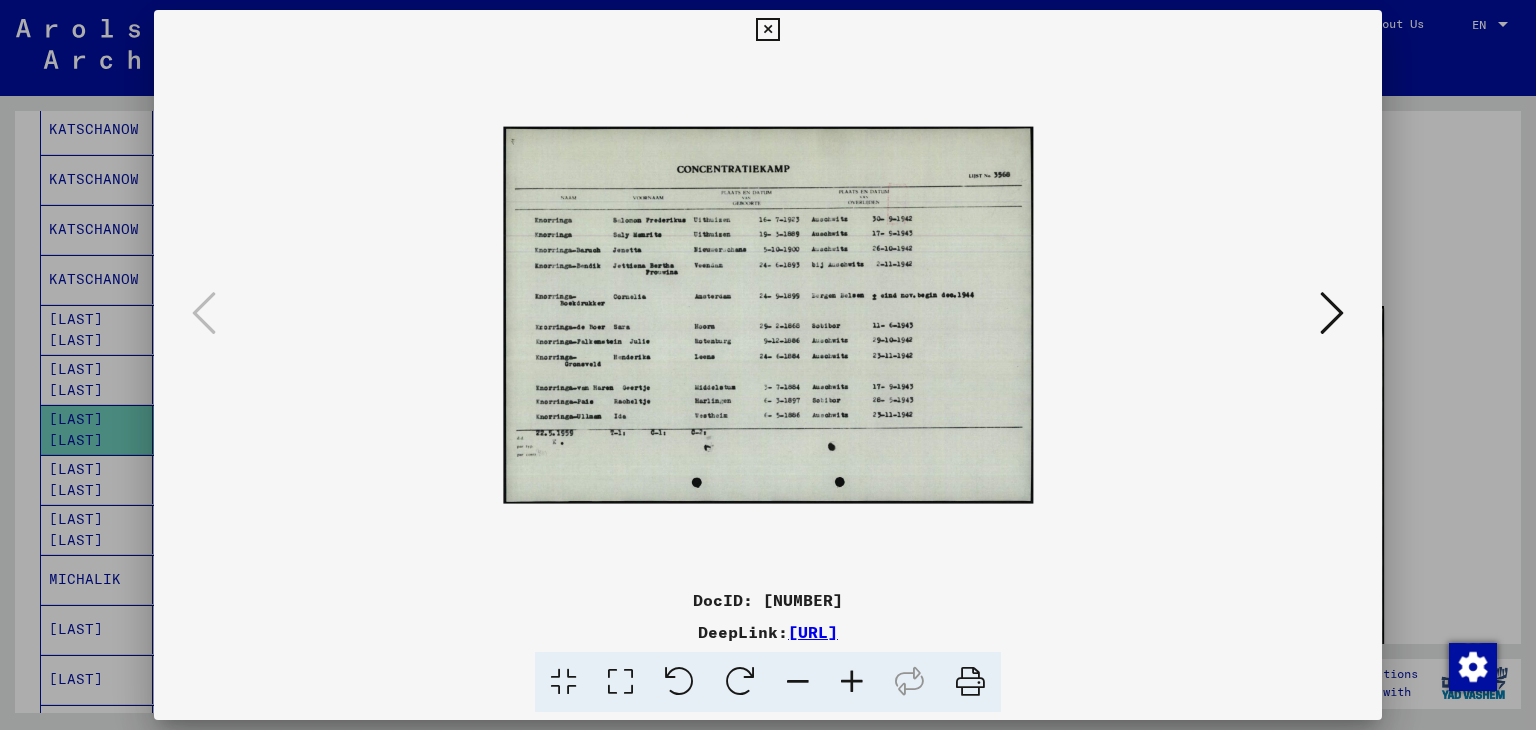 click at bounding box center [852, 682] 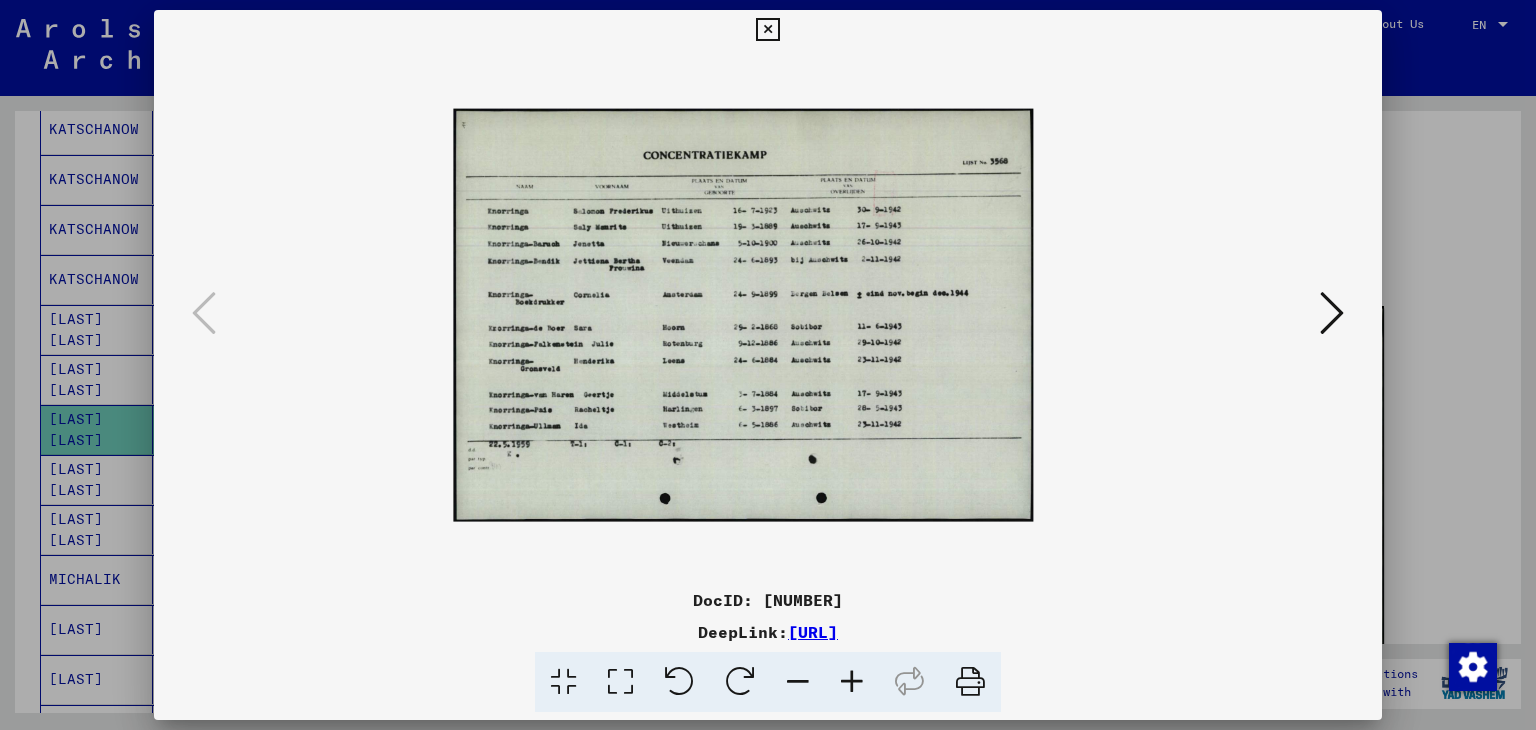 click at bounding box center (852, 682) 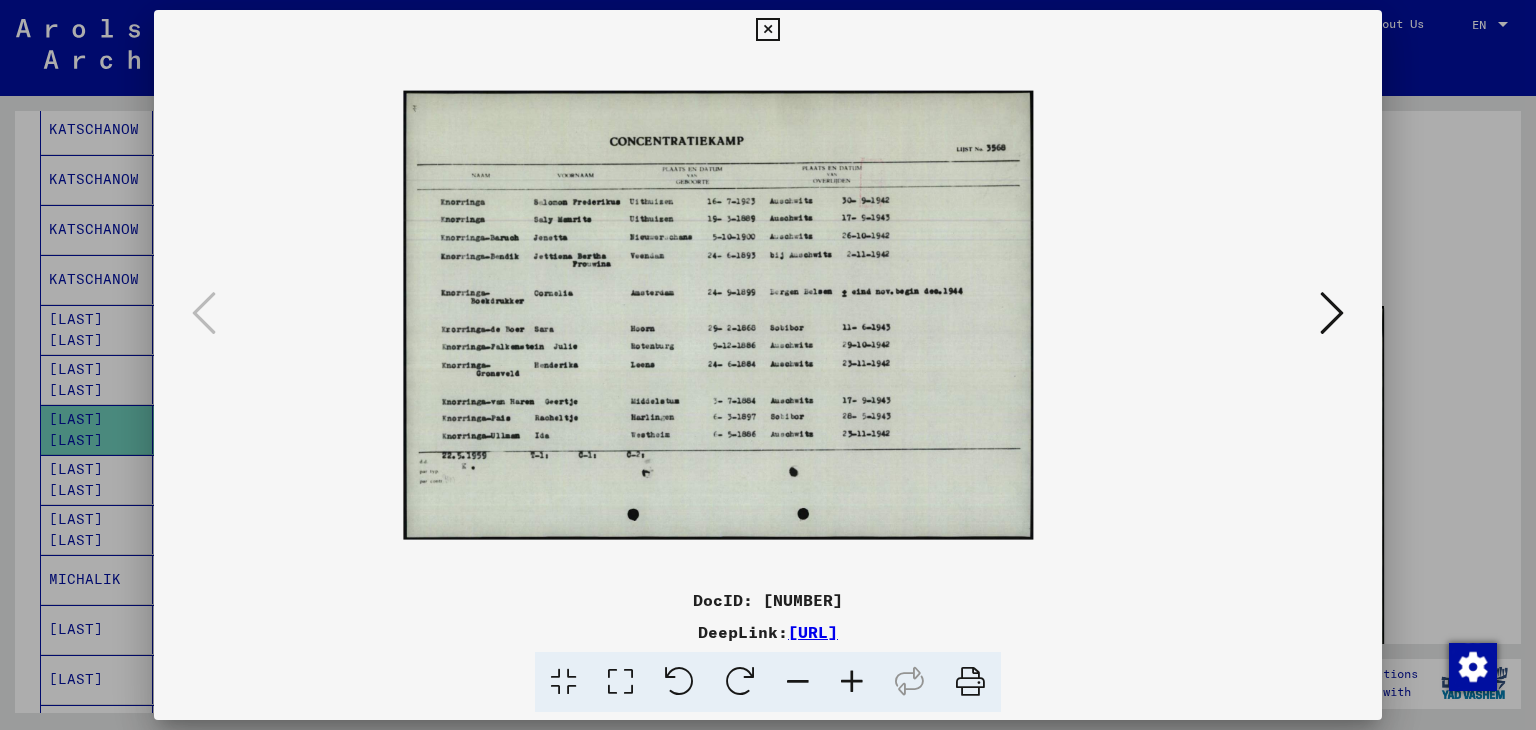 click at bounding box center [852, 682] 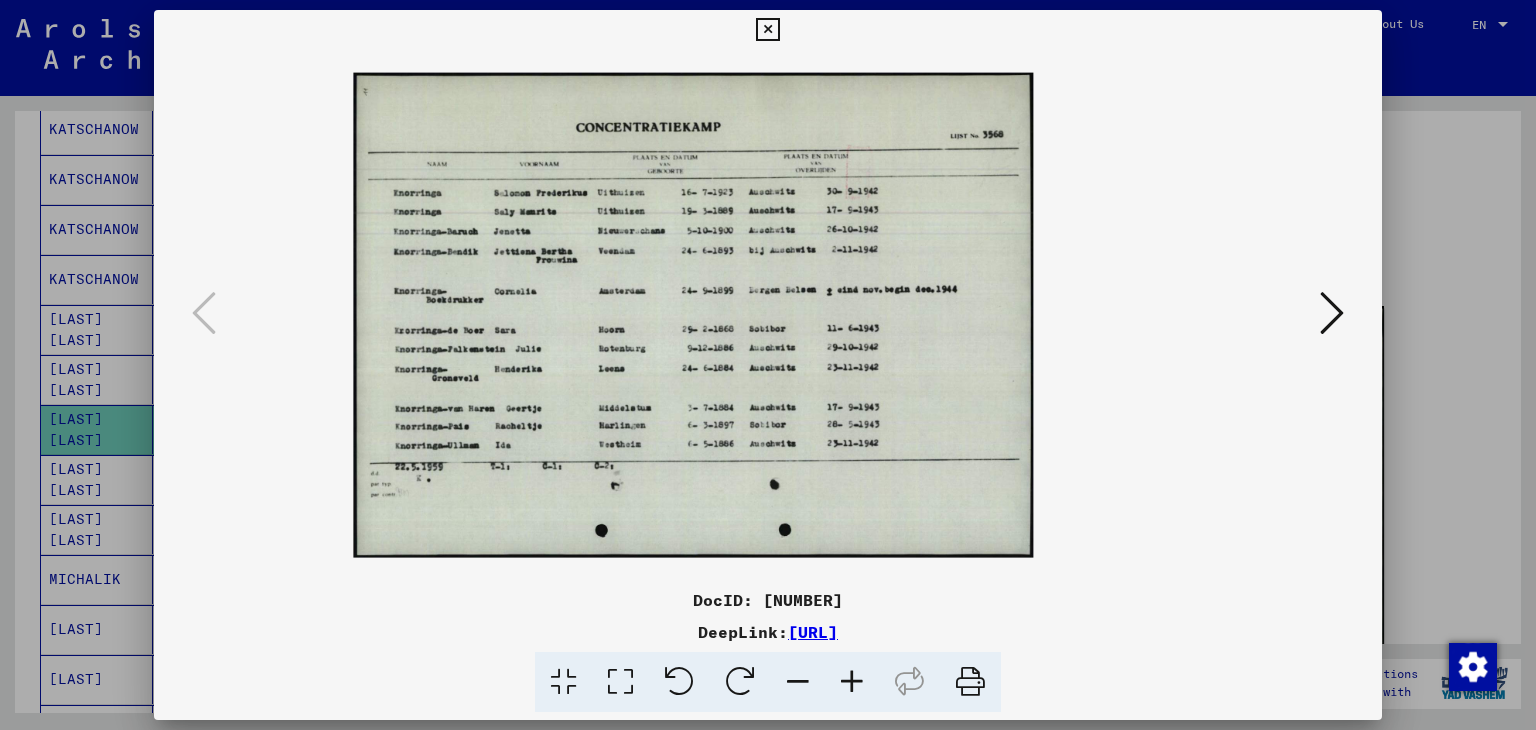 click at bounding box center (852, 682) 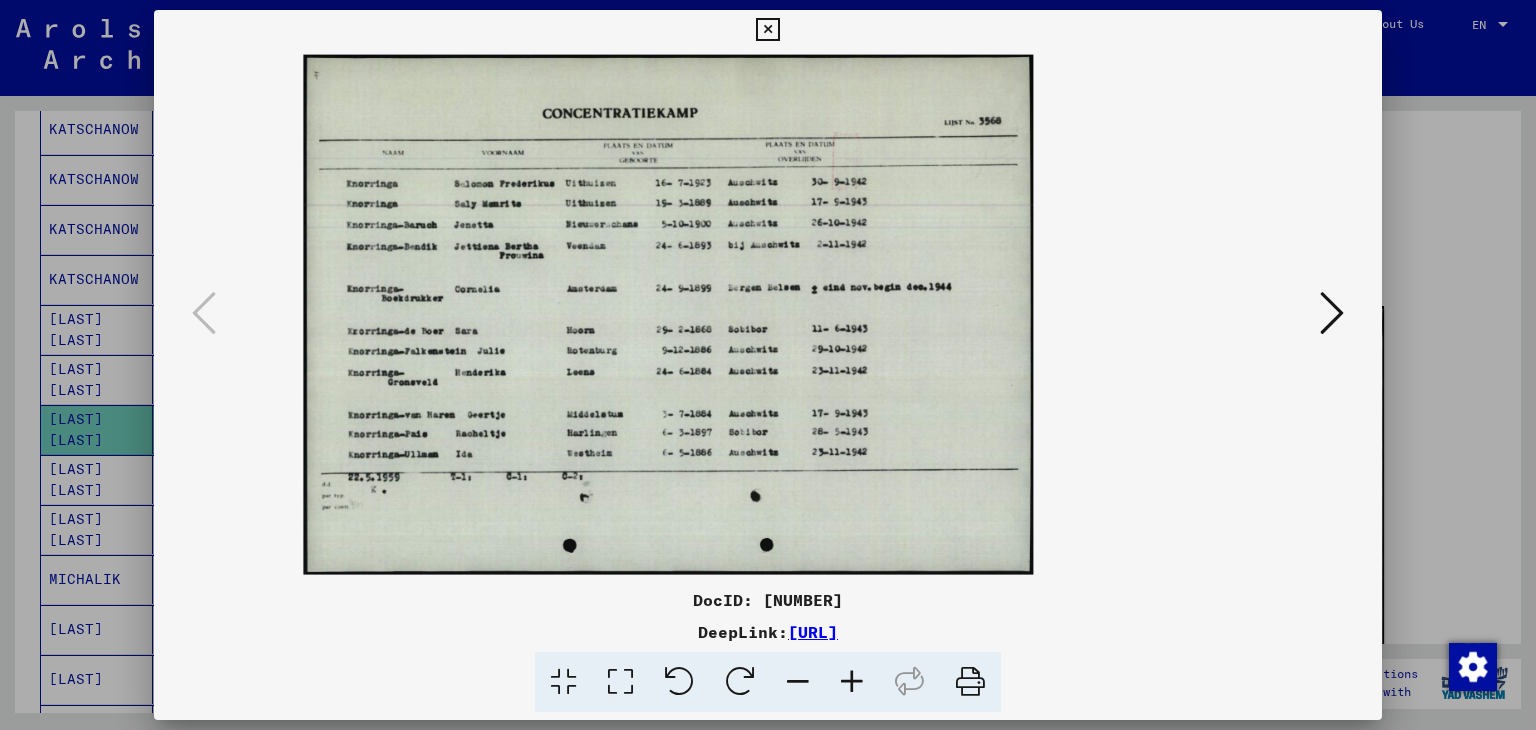 click at bounding box center [852, 682] 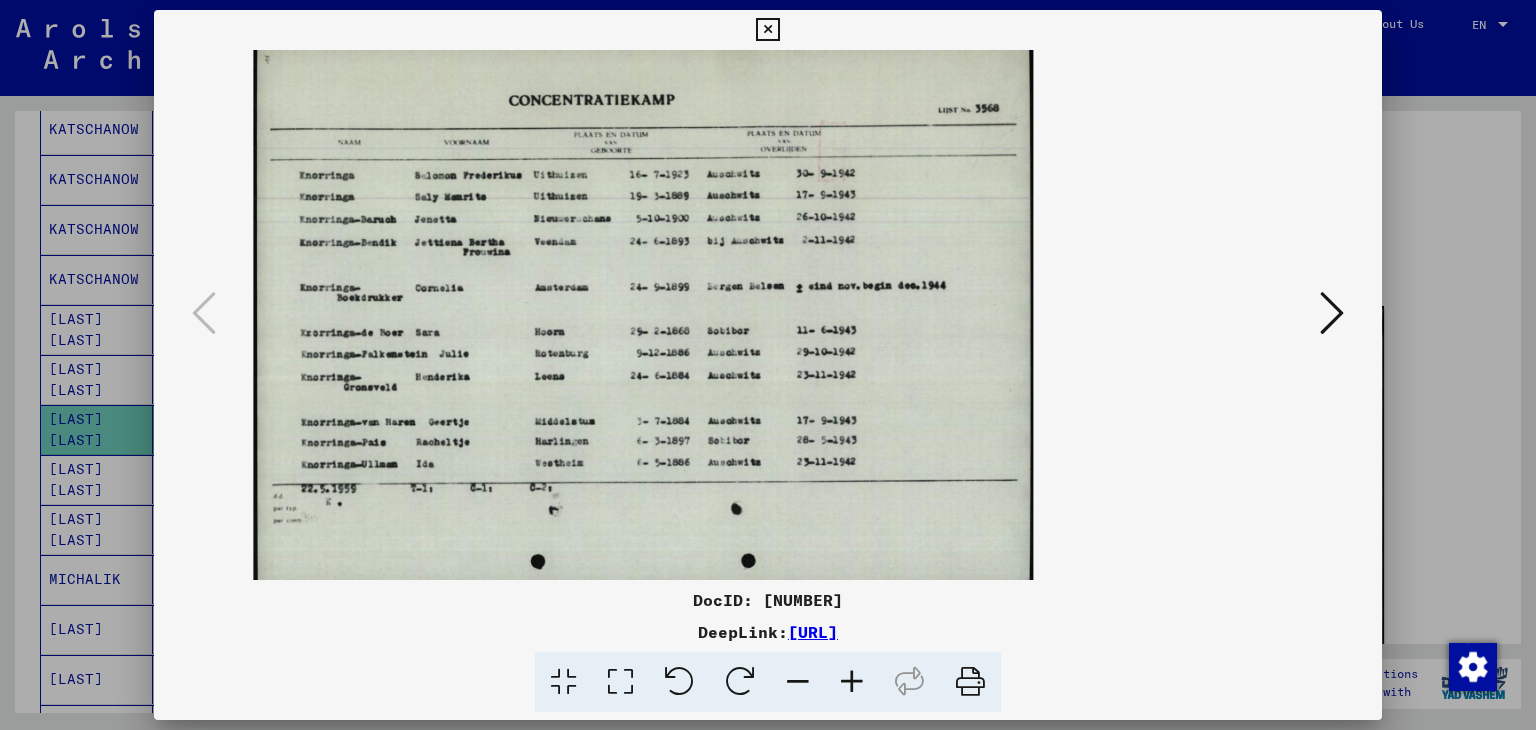 click at bounding box center (852, 682) 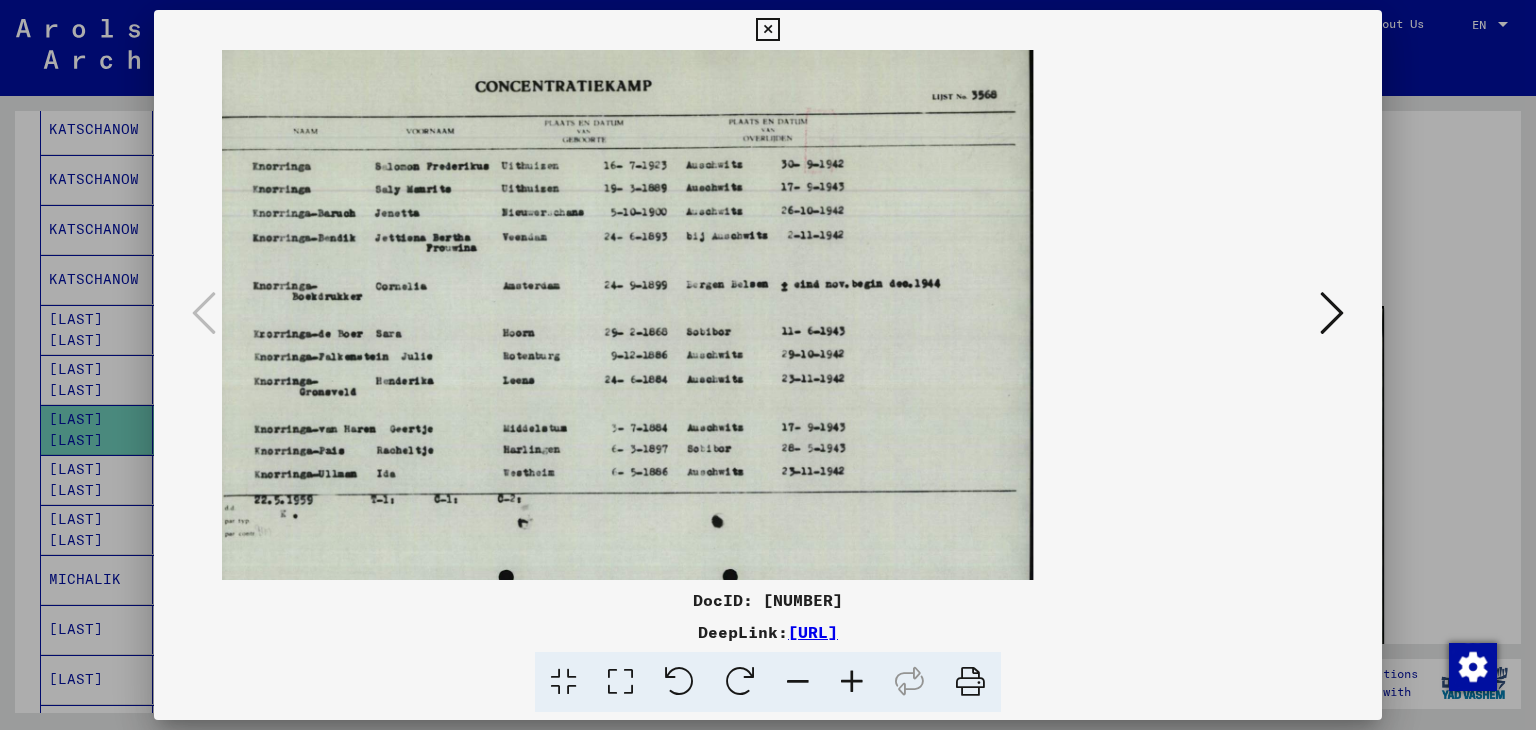 click at bounding box center (767, 30) 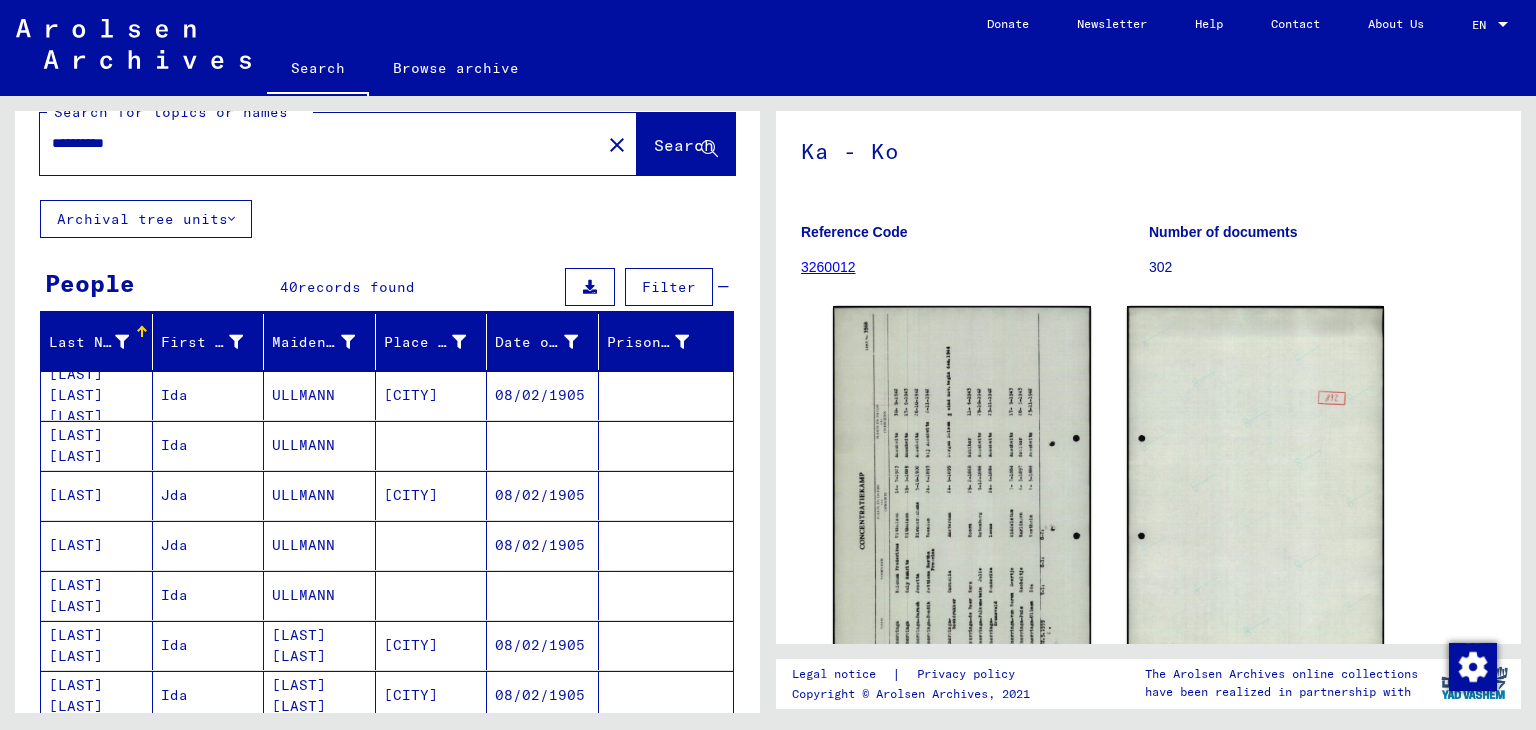 scroll, scrollTop: 0, scrollLeft: 0, axis: both 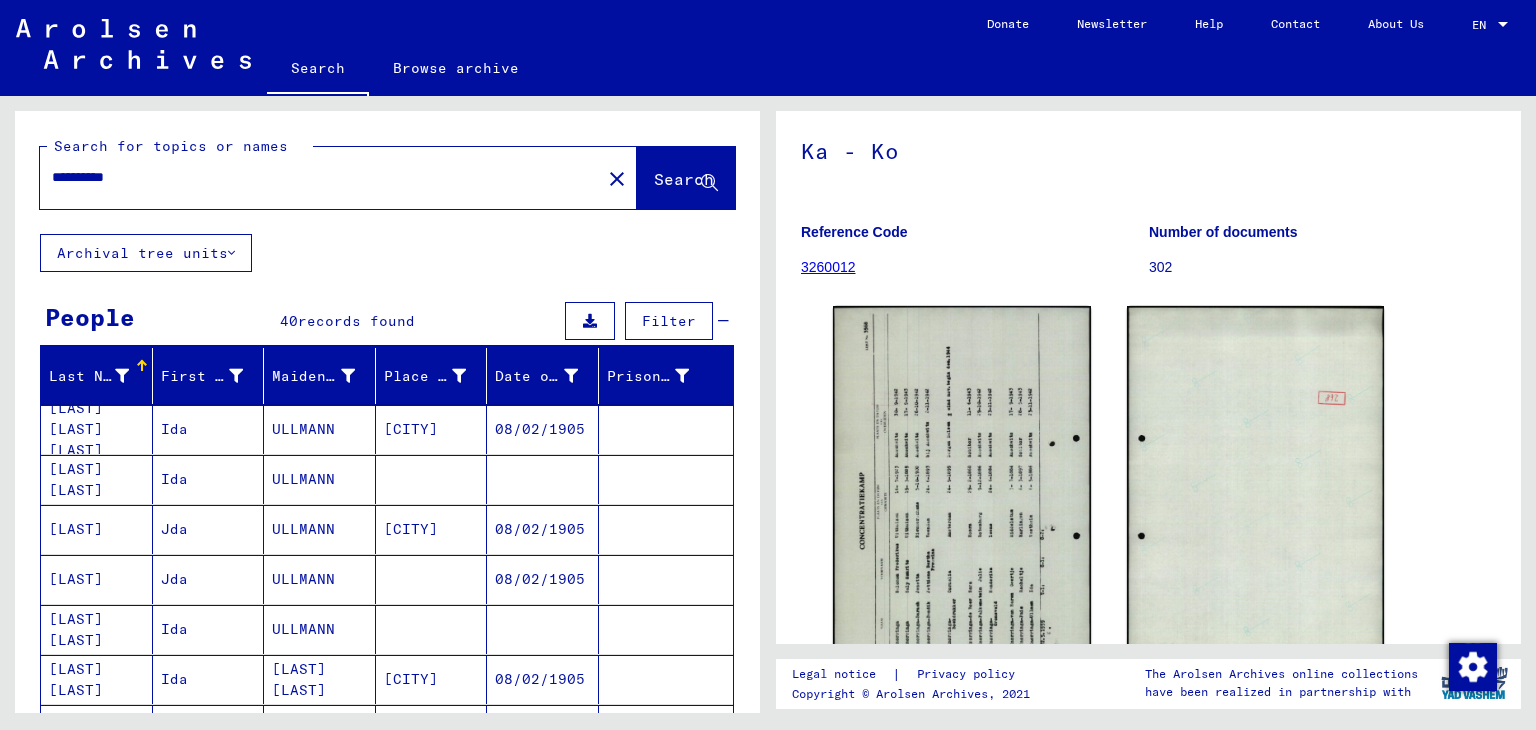 drag, startPoint x: 162, startPoint y: 179, endPoint x: 8, endPoint y: 168, distance: 154.39236 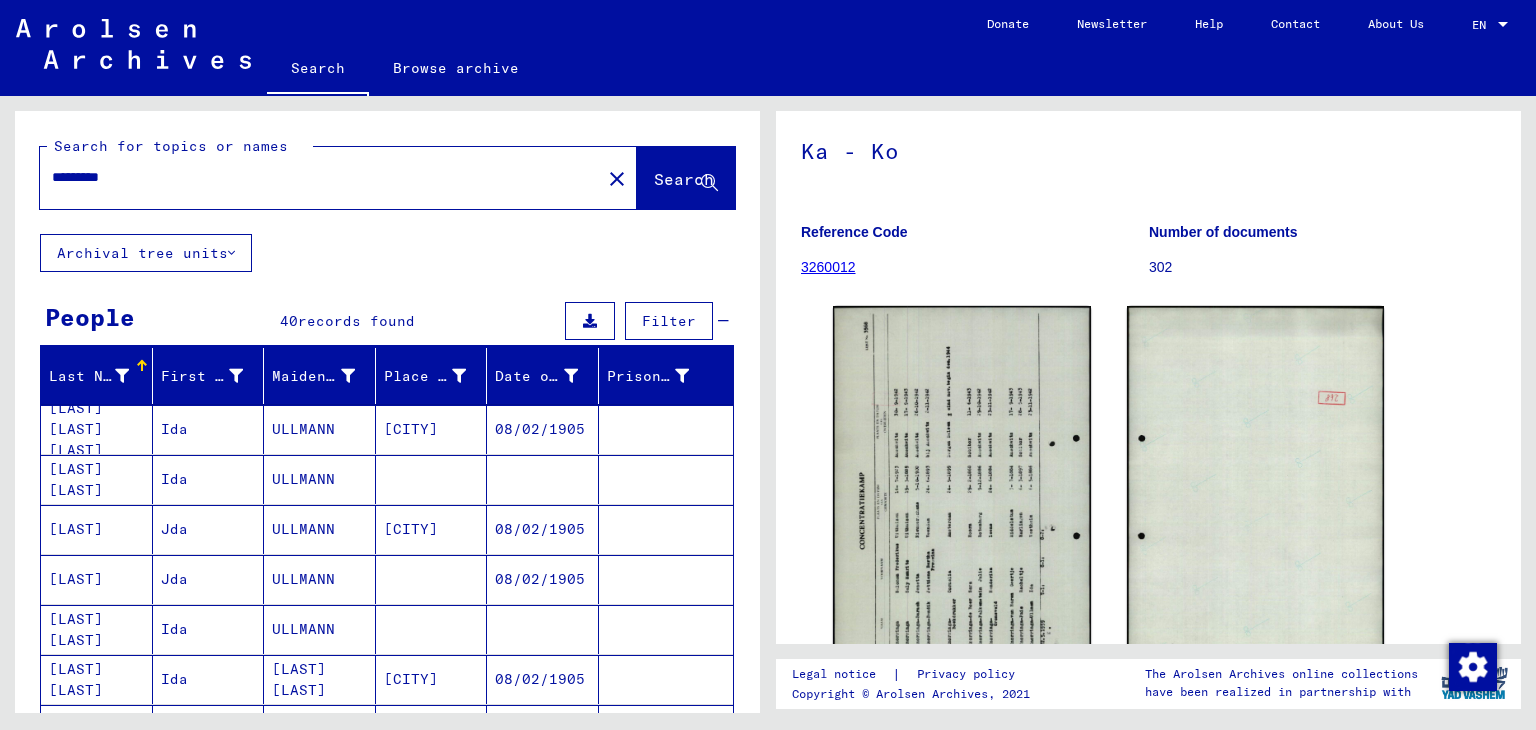 type on "*********" 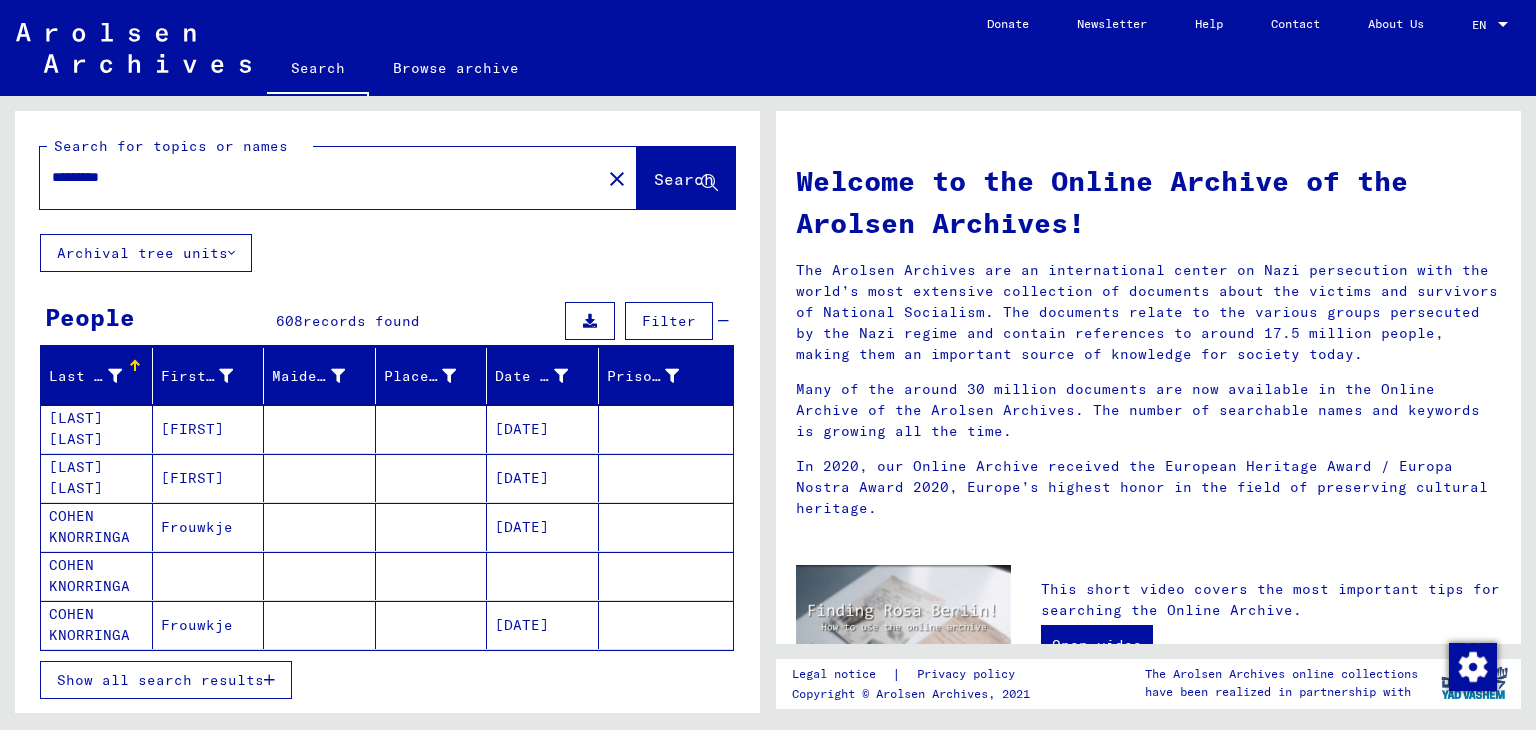 click on "Show all search results" at bounding box center [160, 680] 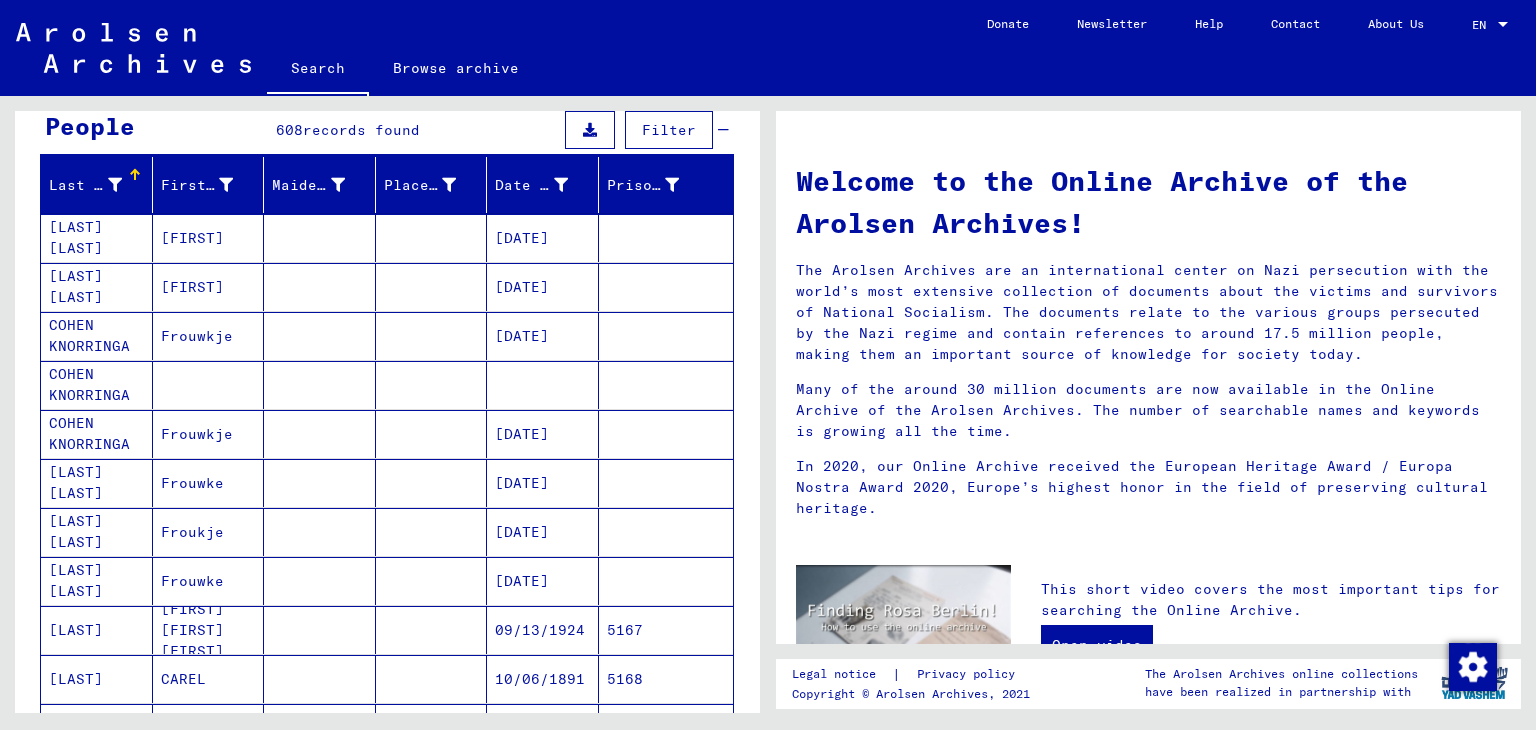 scroll, scrollTop: 200, scrollLeft: 0, axis: vertical 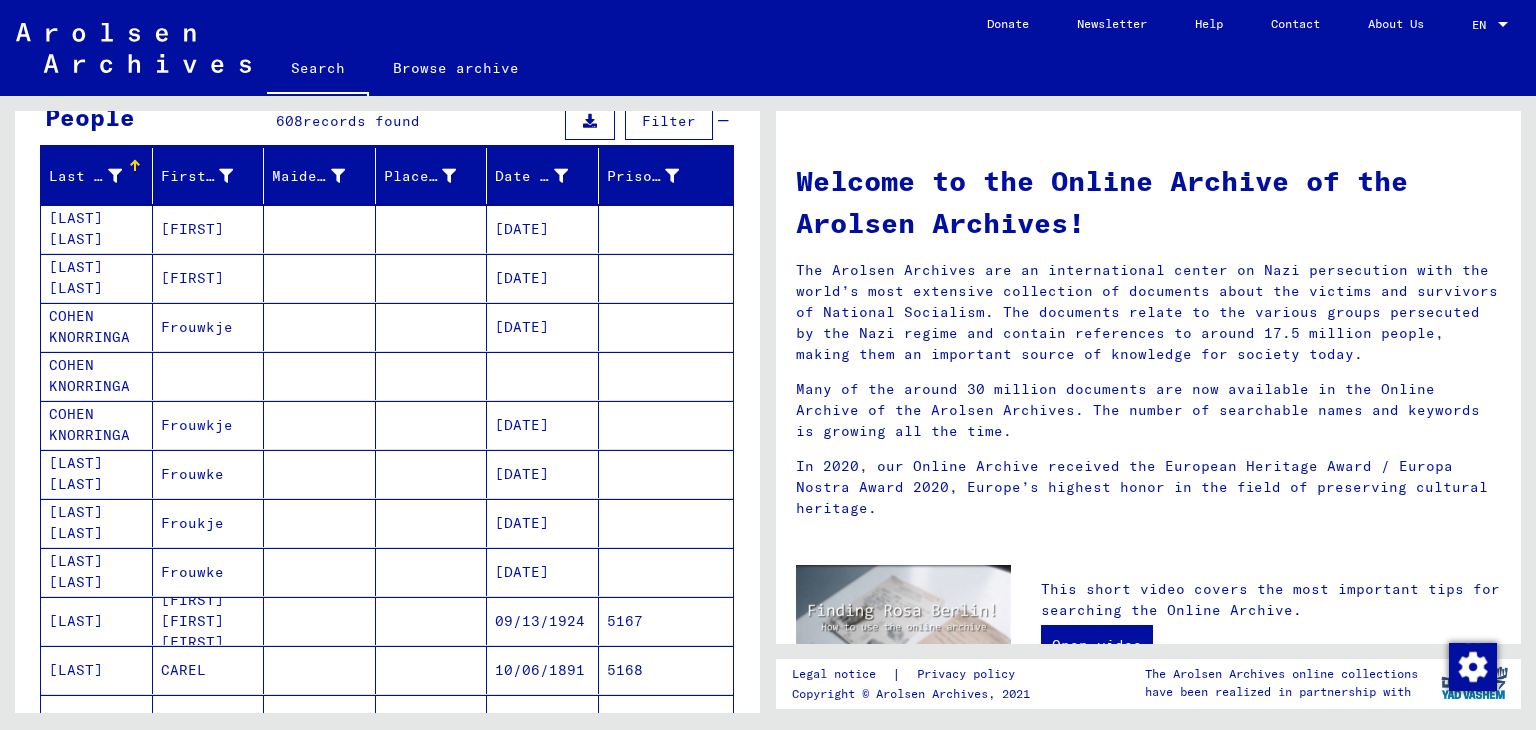 click on "[FIRST] [FIRST] [FIRST]" at bounding box center [209, 670] 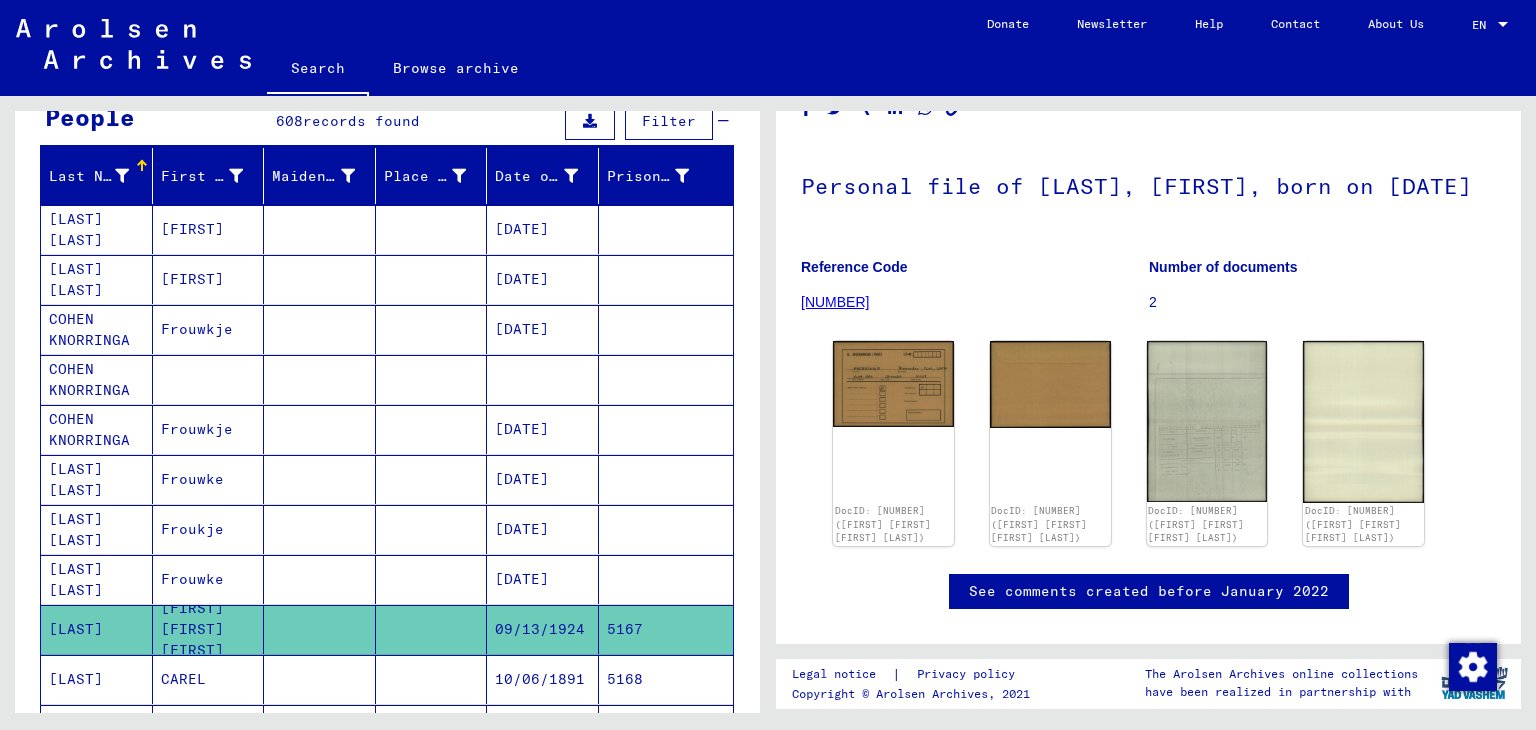 scroll, scrollTop: 100, scrollLeft: 0, axis: vertical 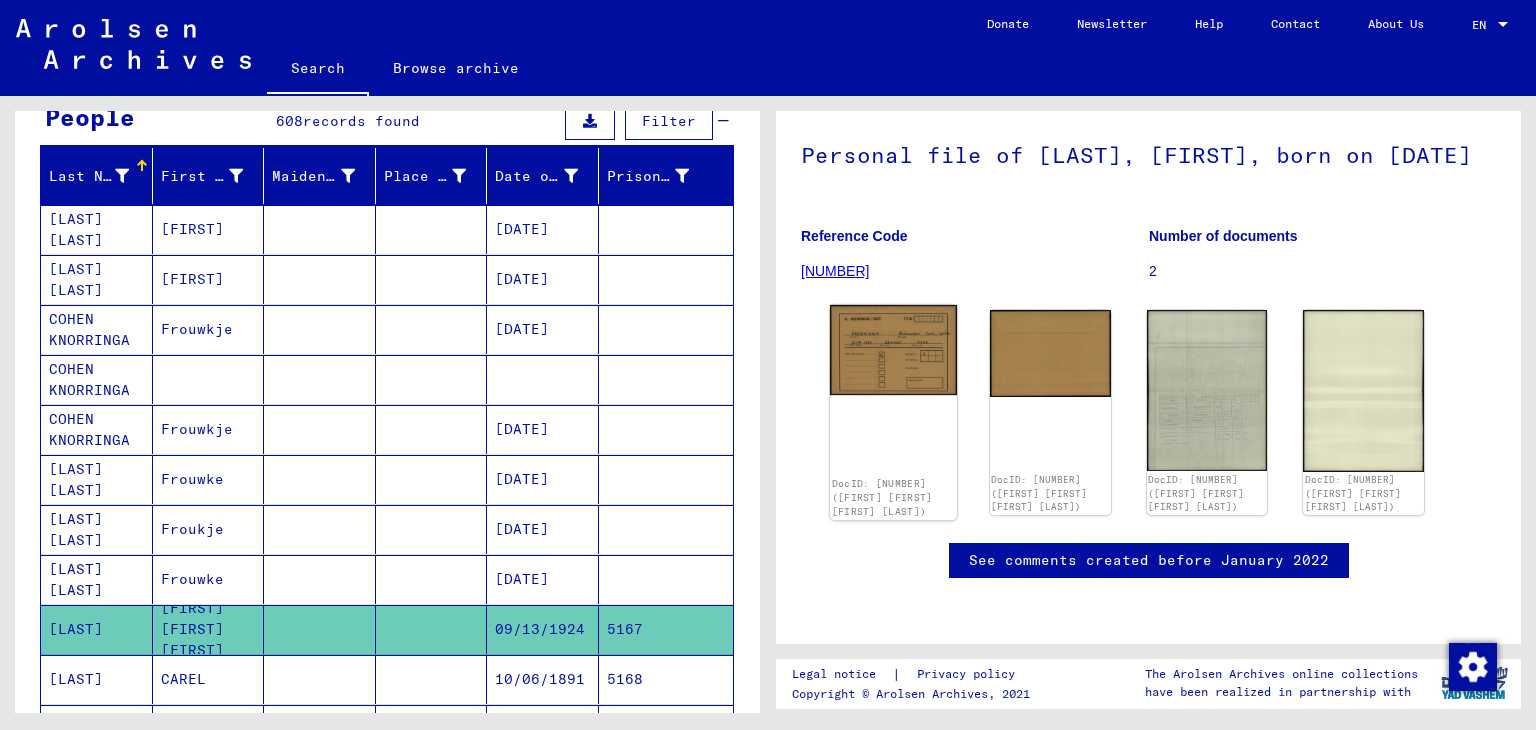 click 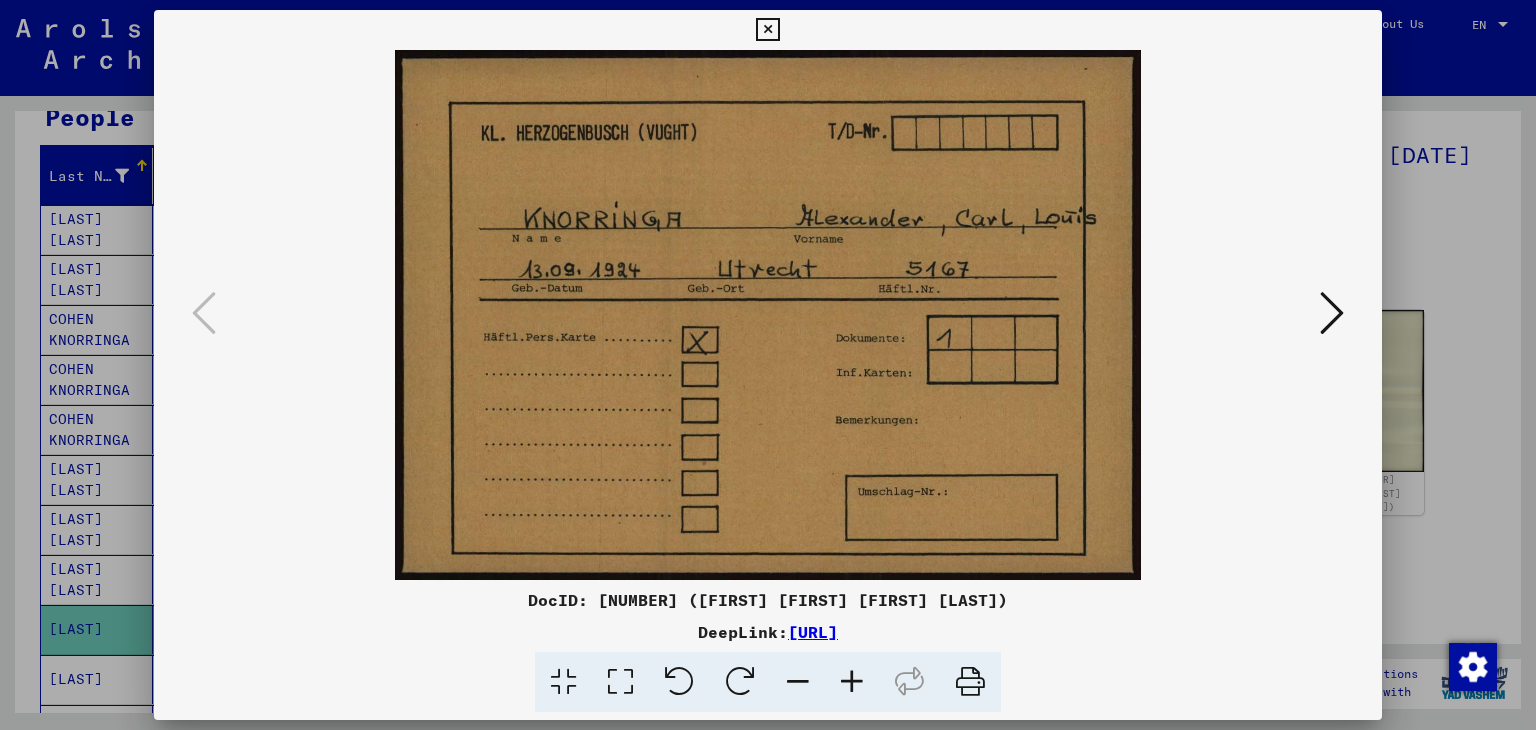 click at bounding box center (1332, 313) 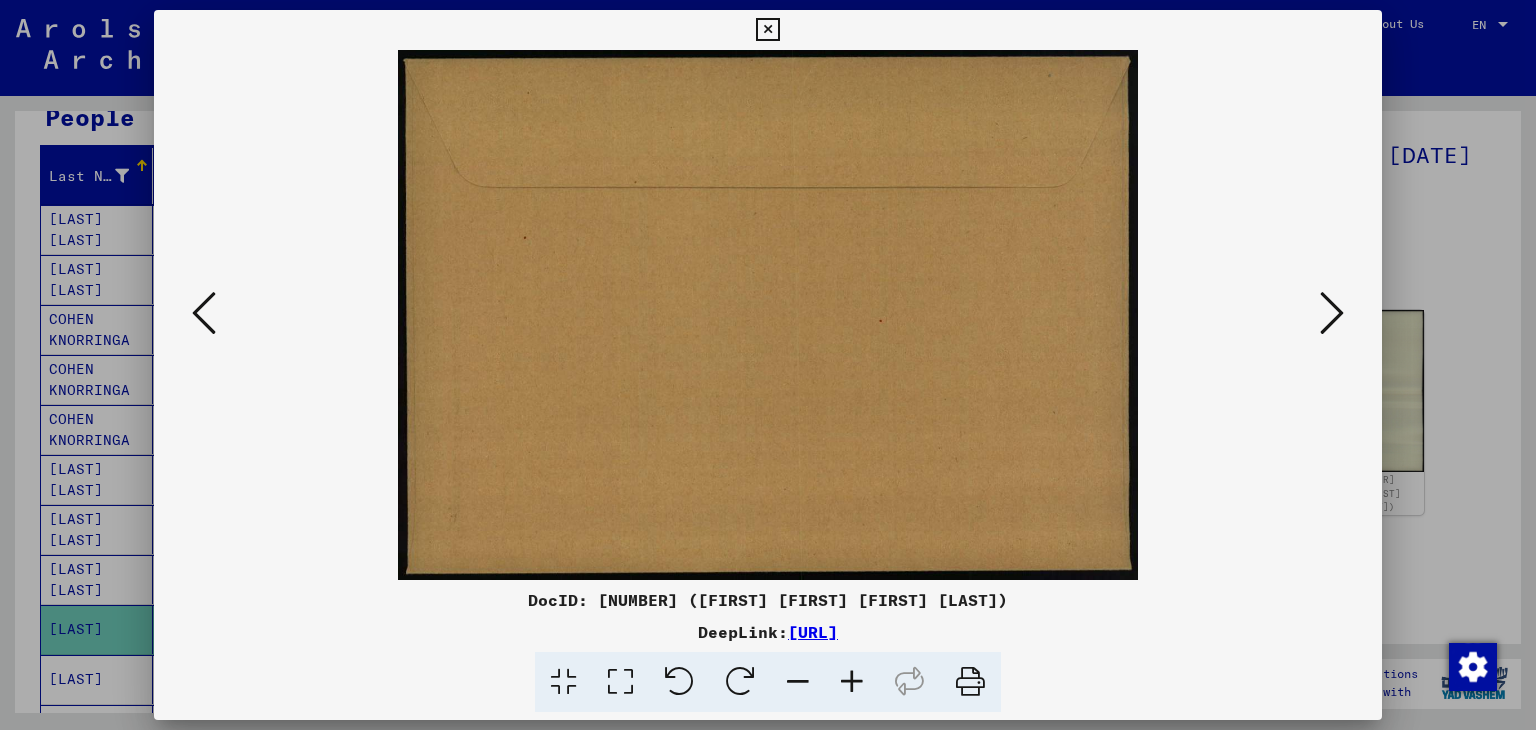 click at bounding box center (1332, 313) 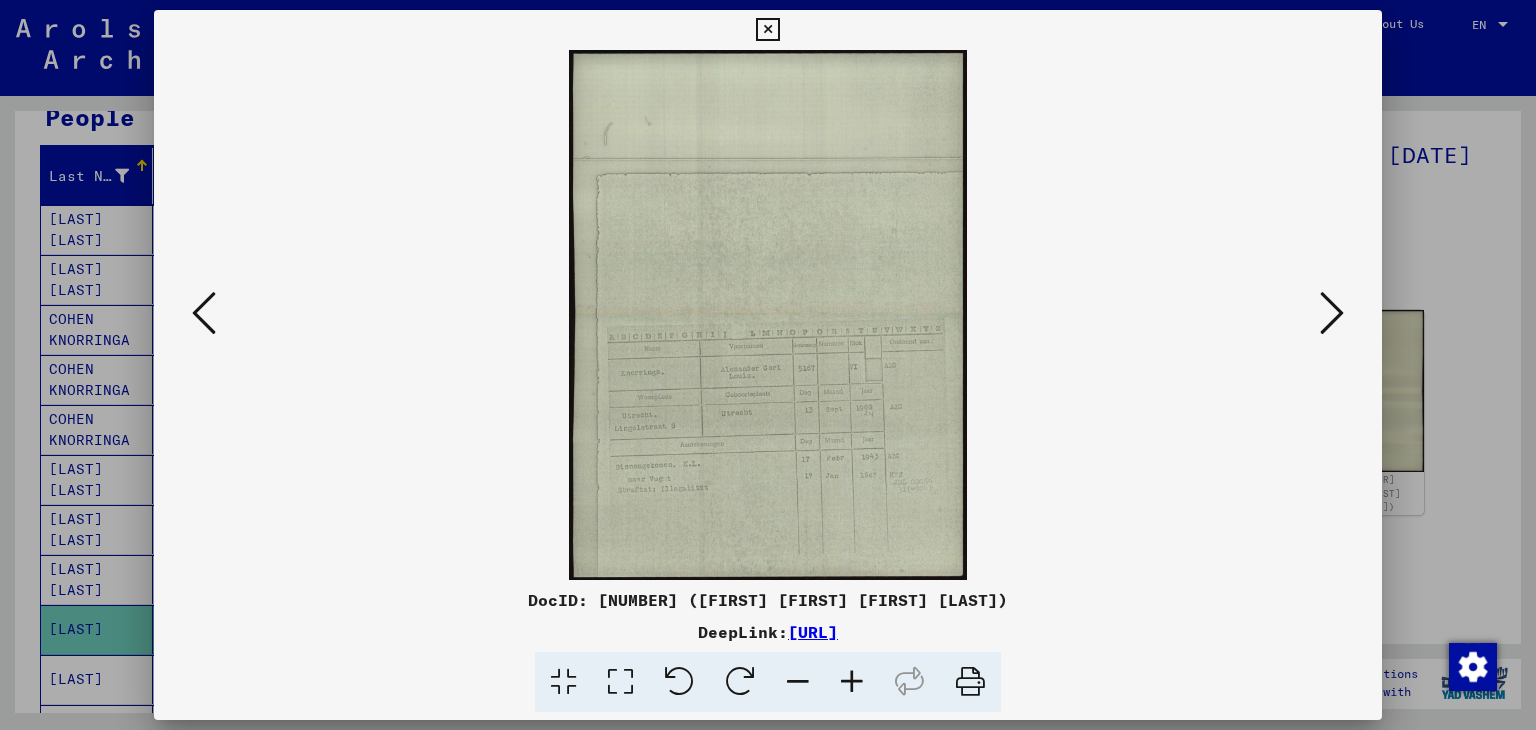click at bounding box center [1332, 313] 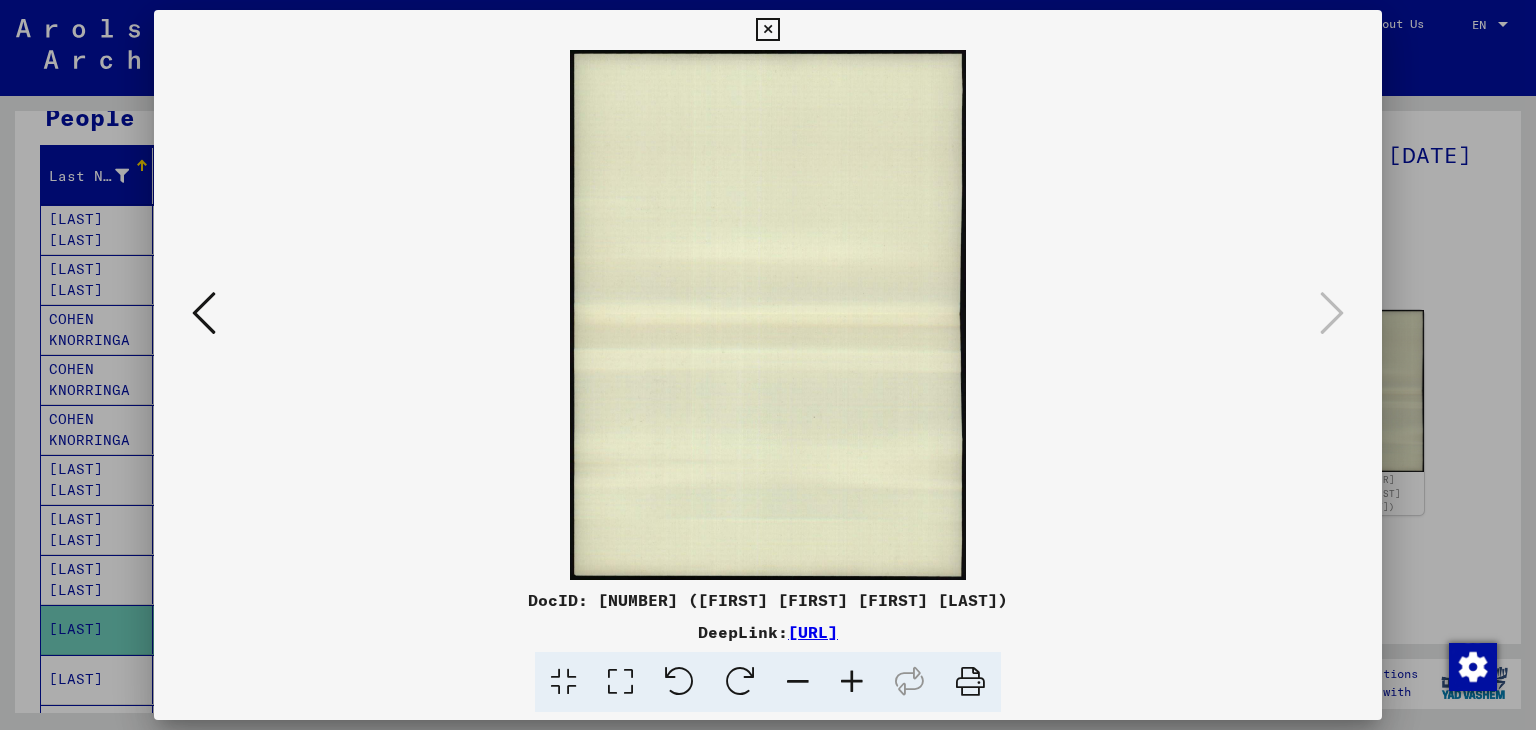 click at bounding box center (767, 30) 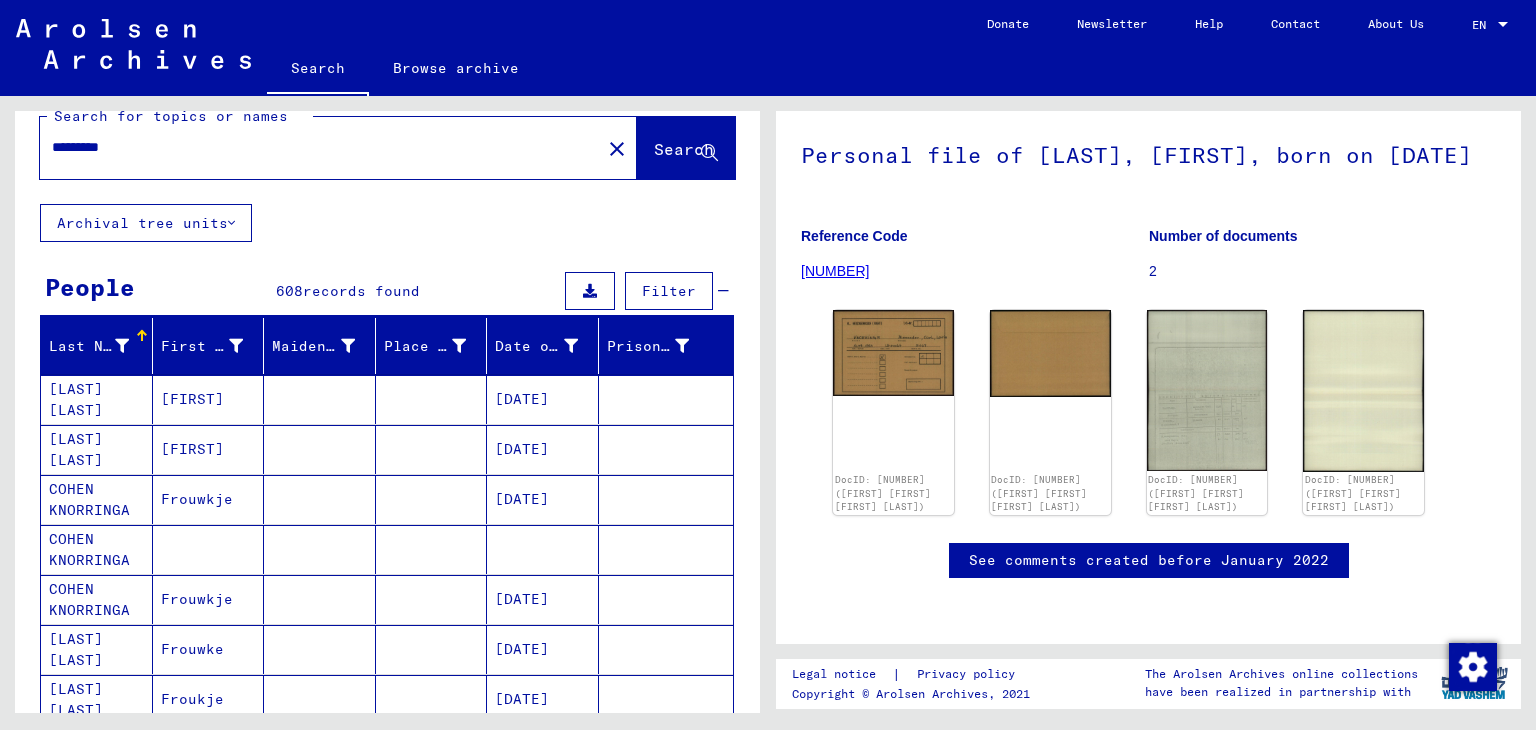 scroll, scrollTop: 0, scrollLeft: 0, axis: both 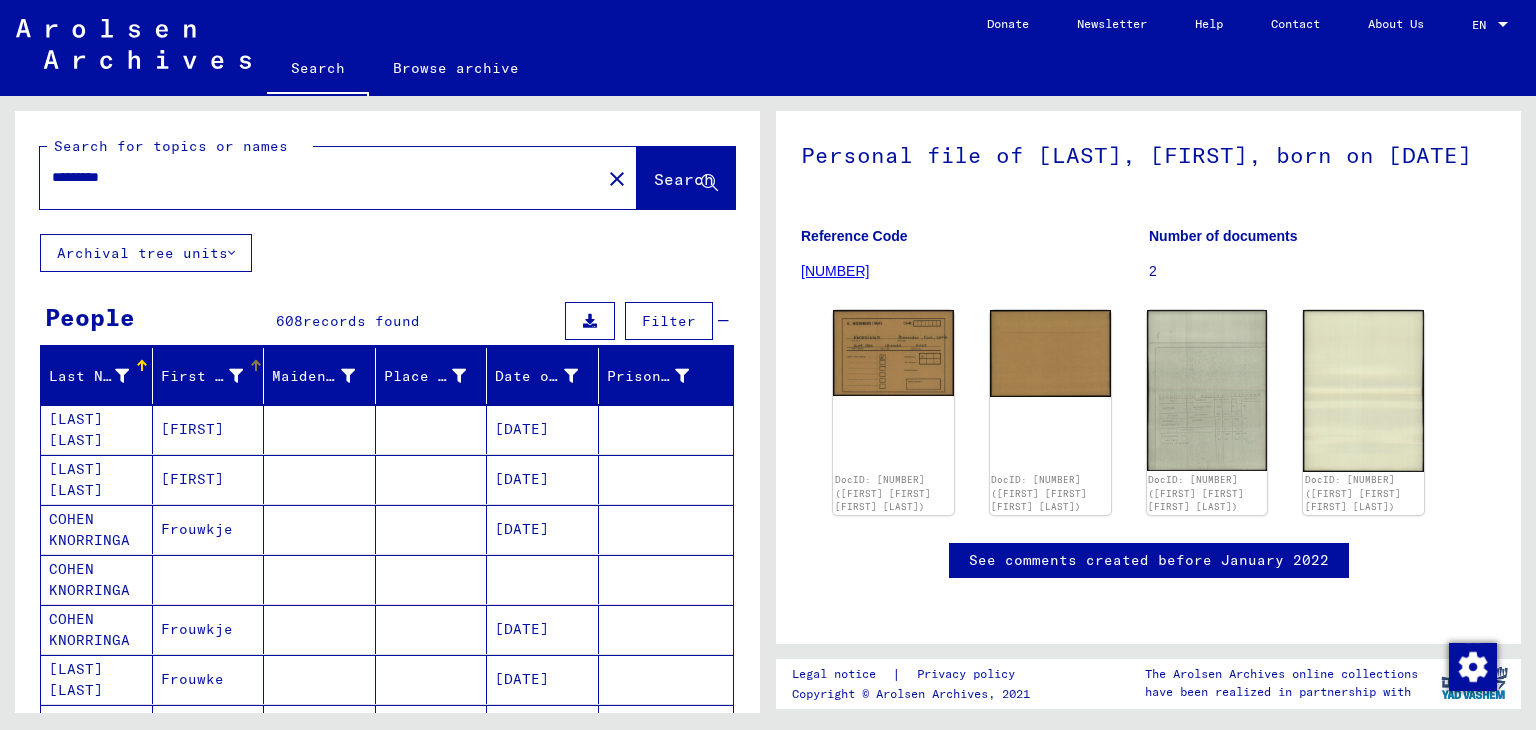 click on "First Name" at bounding box center (202, 376) 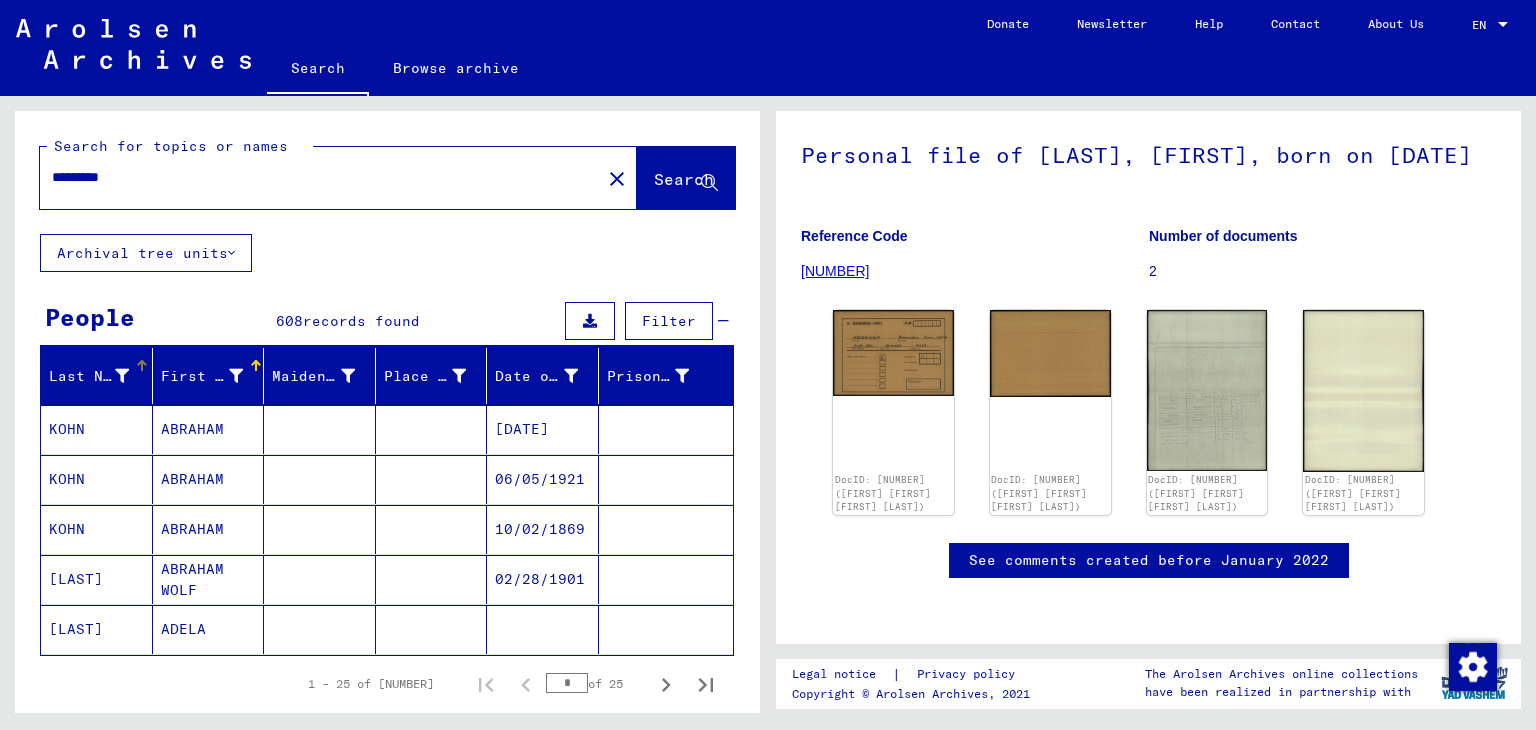 click at bounding box center (122, 376) 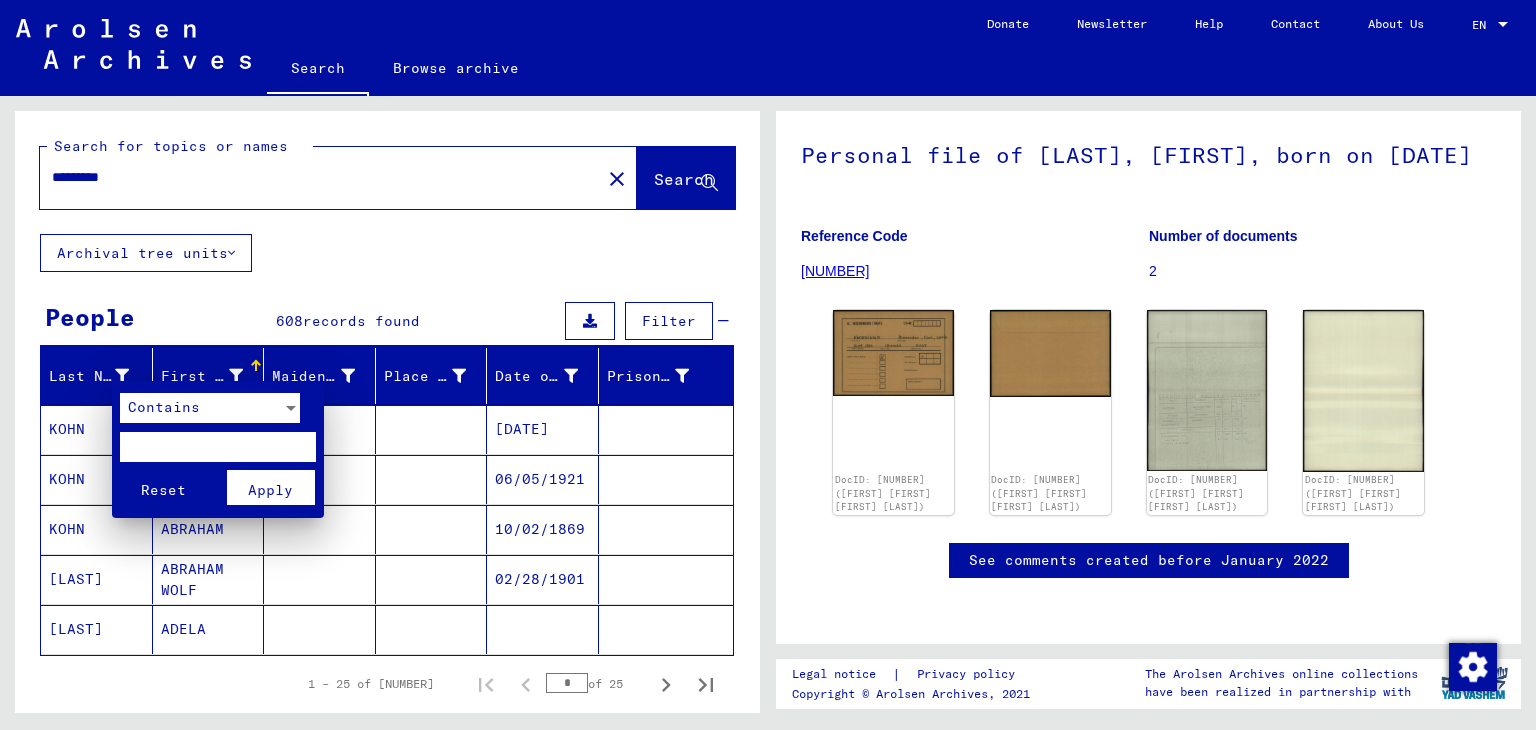 click at bounding box center [218, 447] 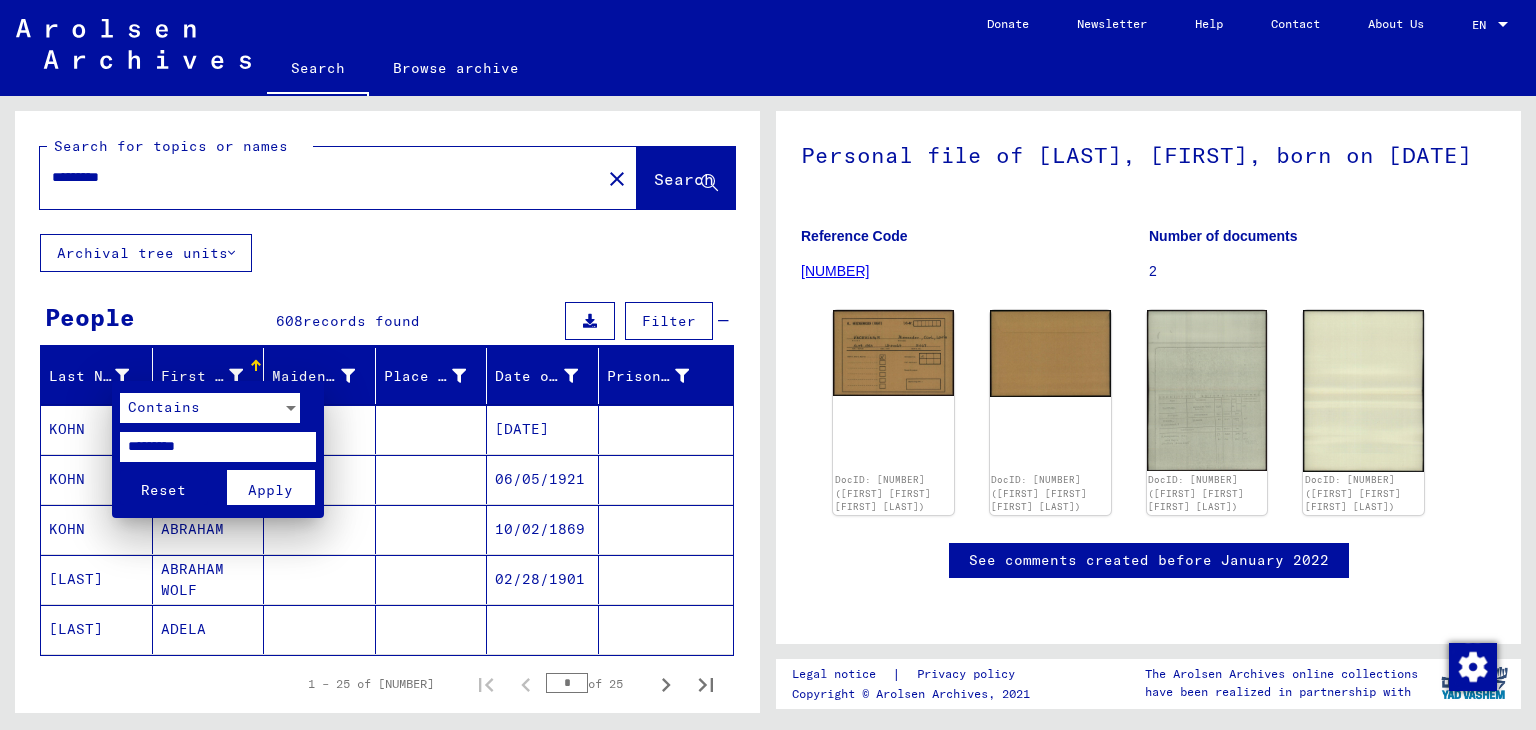 type on "*********" 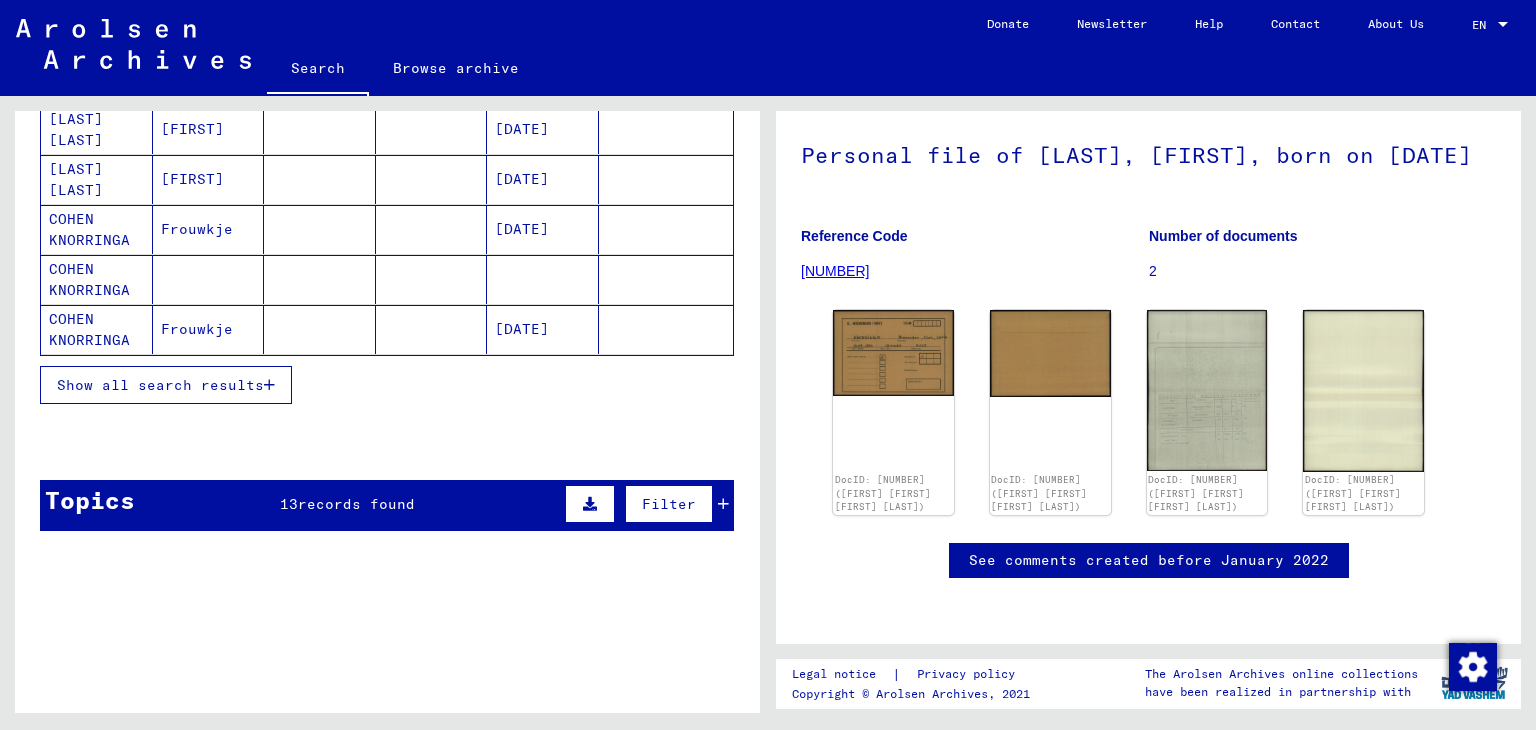 scroll, scrollTop: 200, scrollLeft: 0, axis: vertical 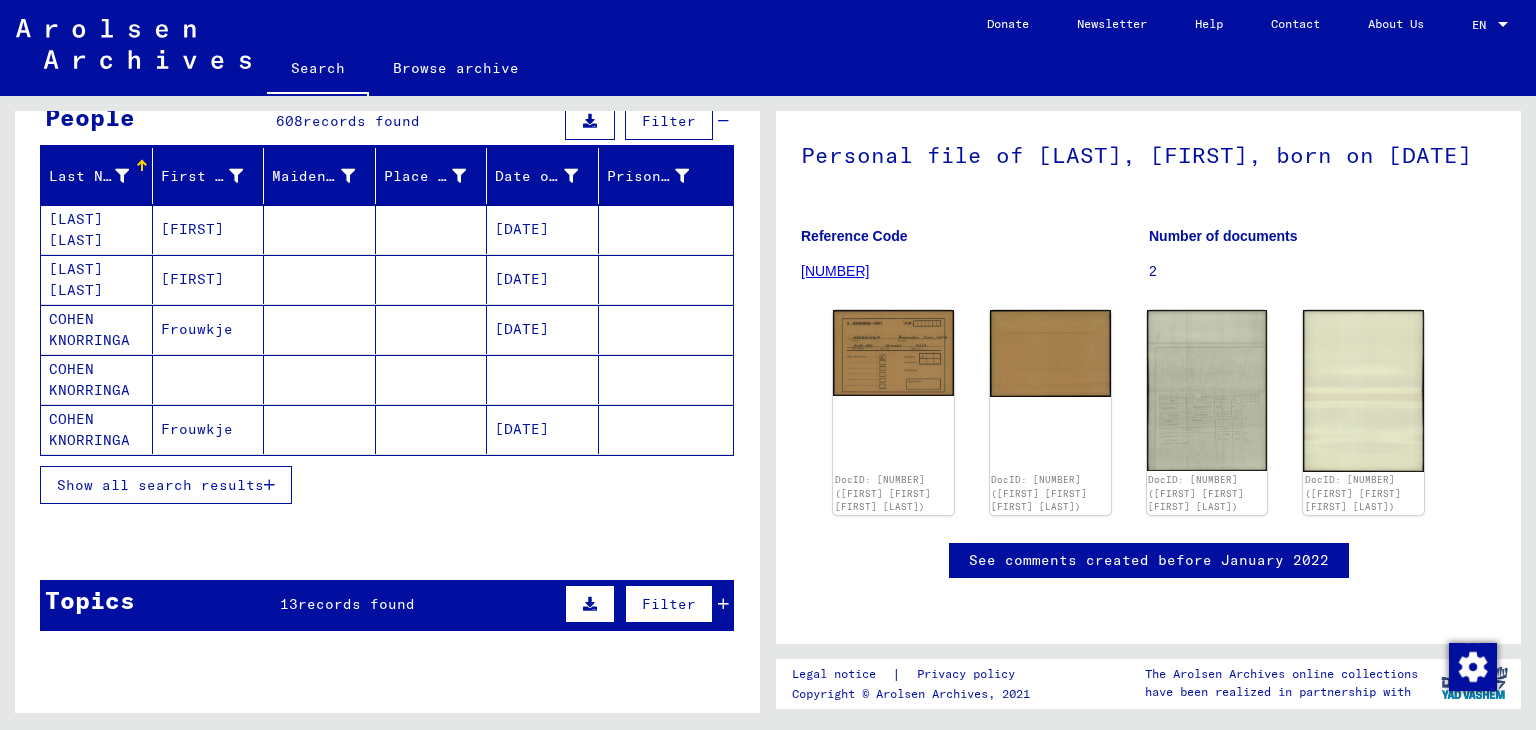 click on "Show all search results" at bounding box center [160, 485] 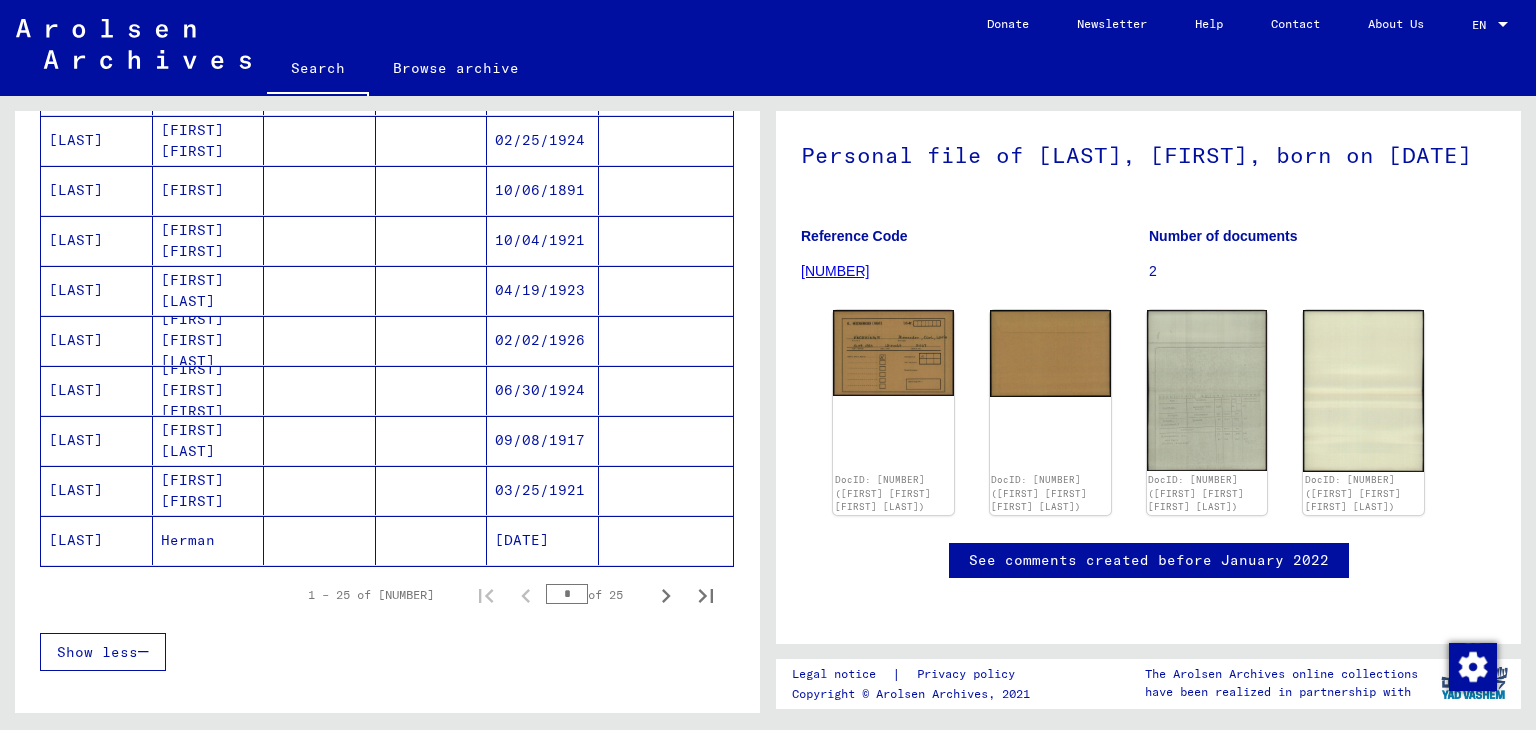 scroll, scrollTop: 1100, scrollLeft: 0, axis: vertical 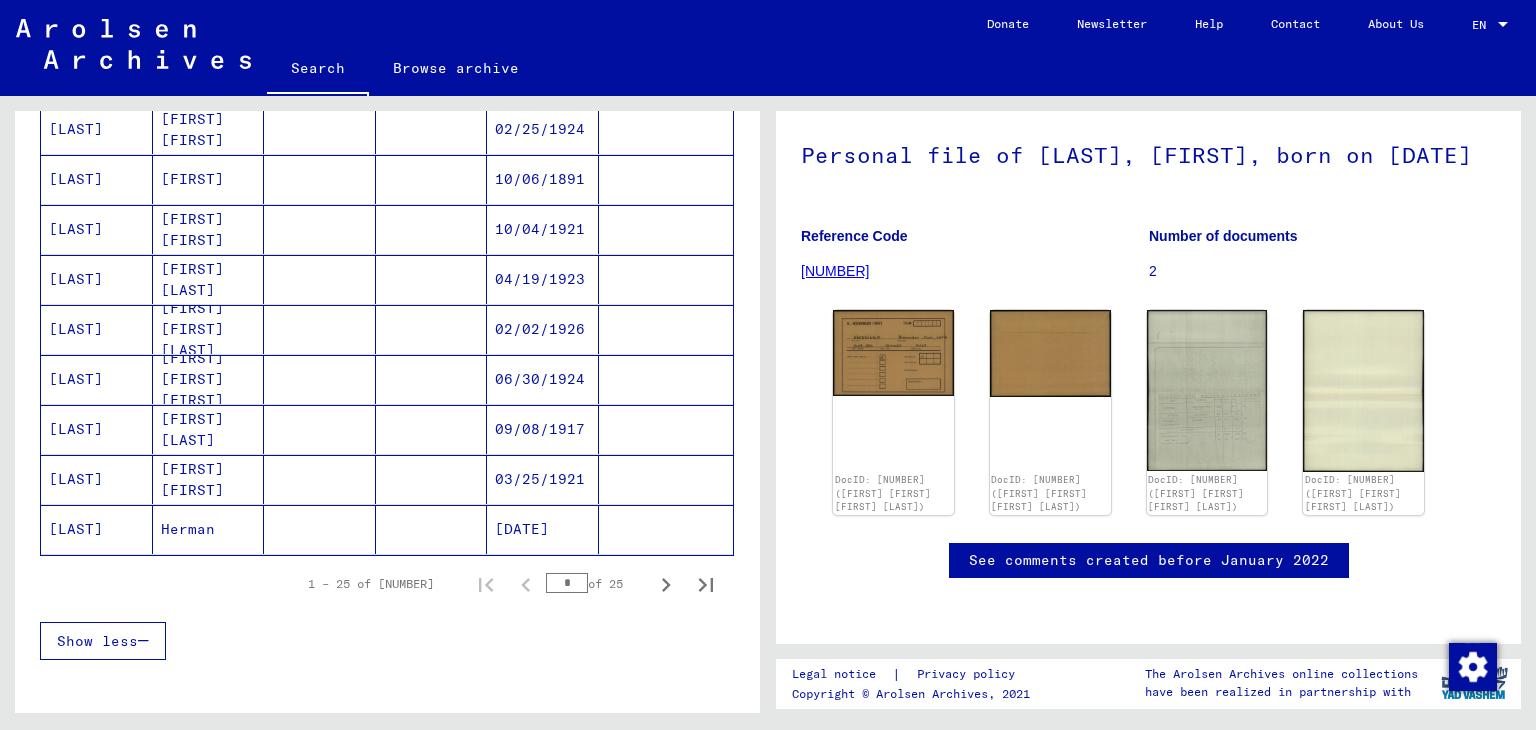 click on "Show less" at bounding box center (387, 641) 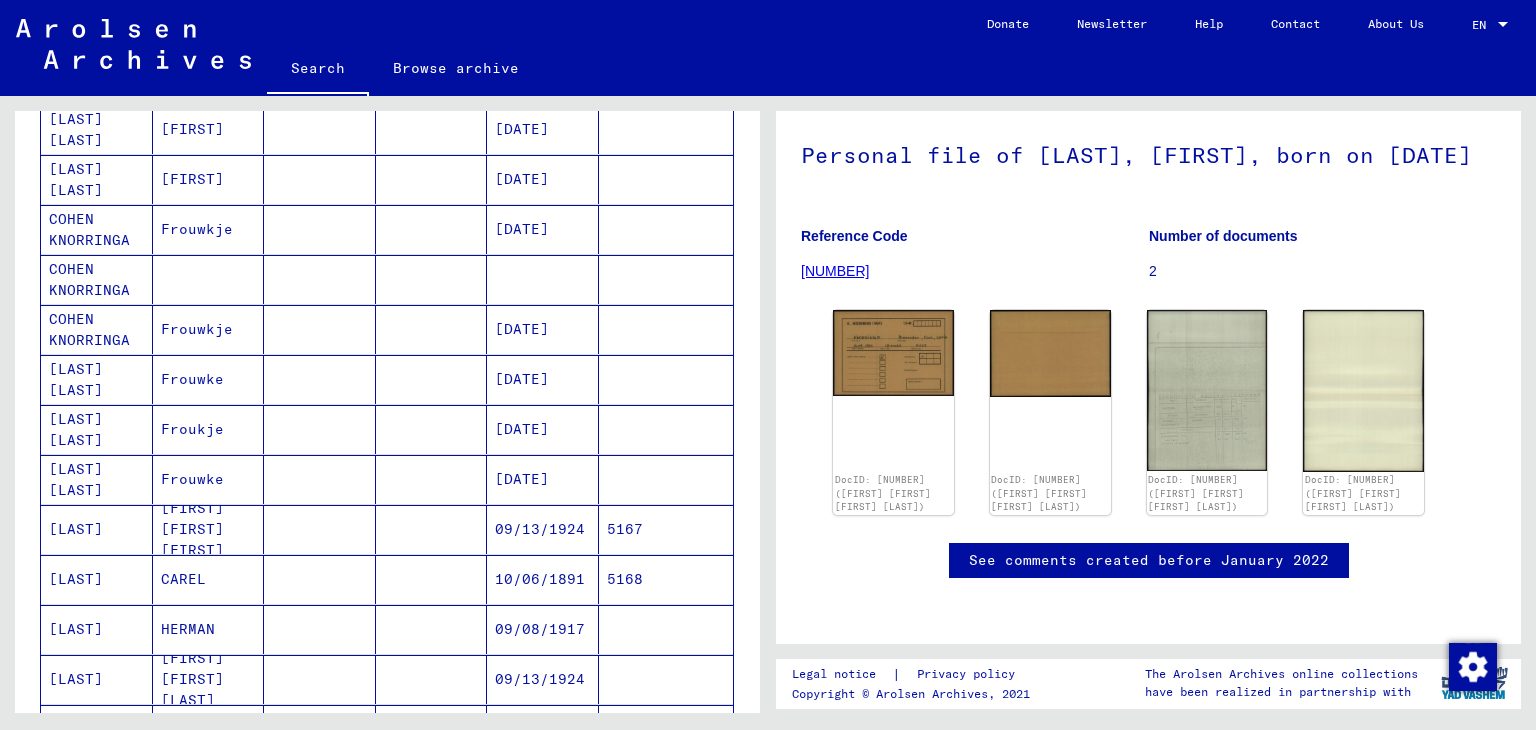 scroll, scrollTop: 0, scrollLeft: 0, axis: both 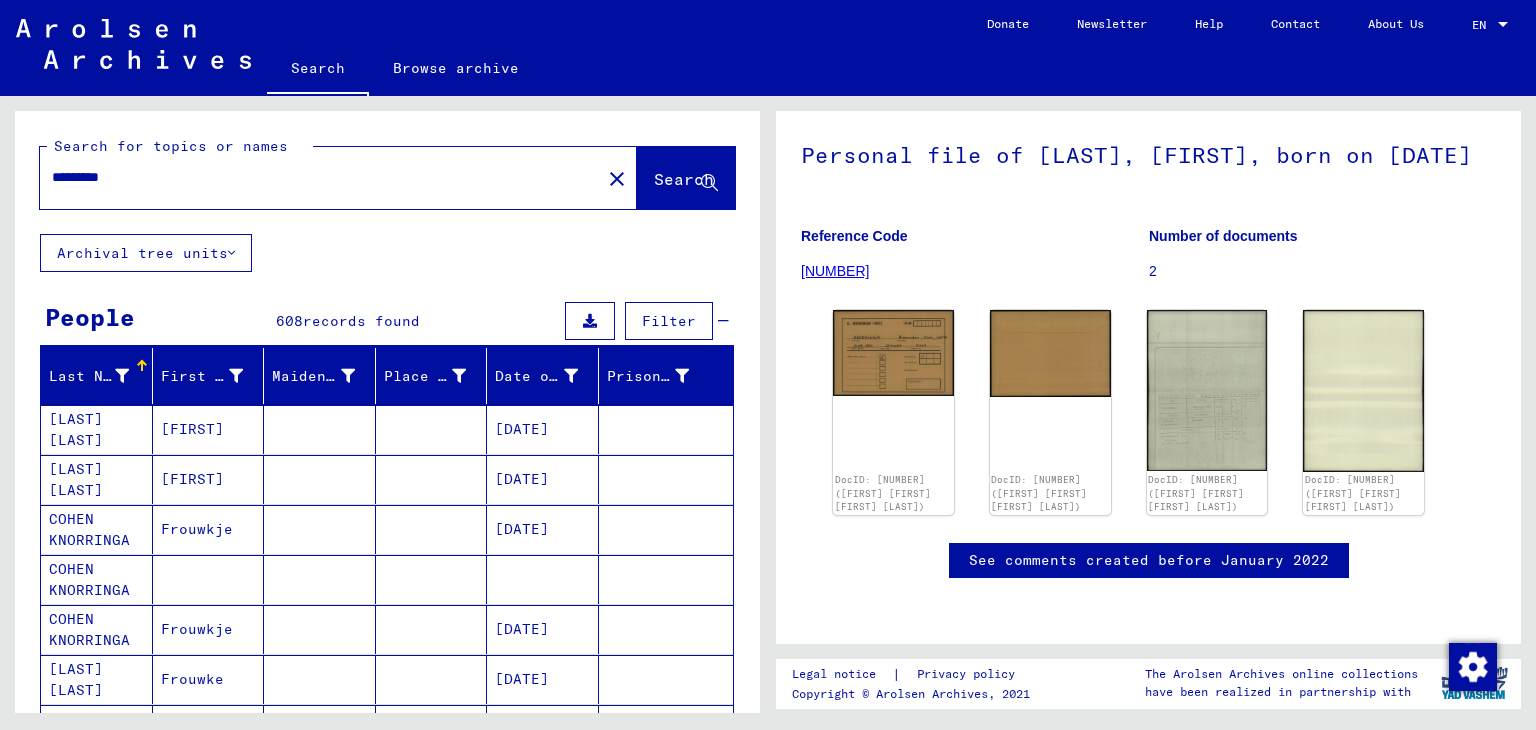 click on "*********" at bounding box center [320, 177] 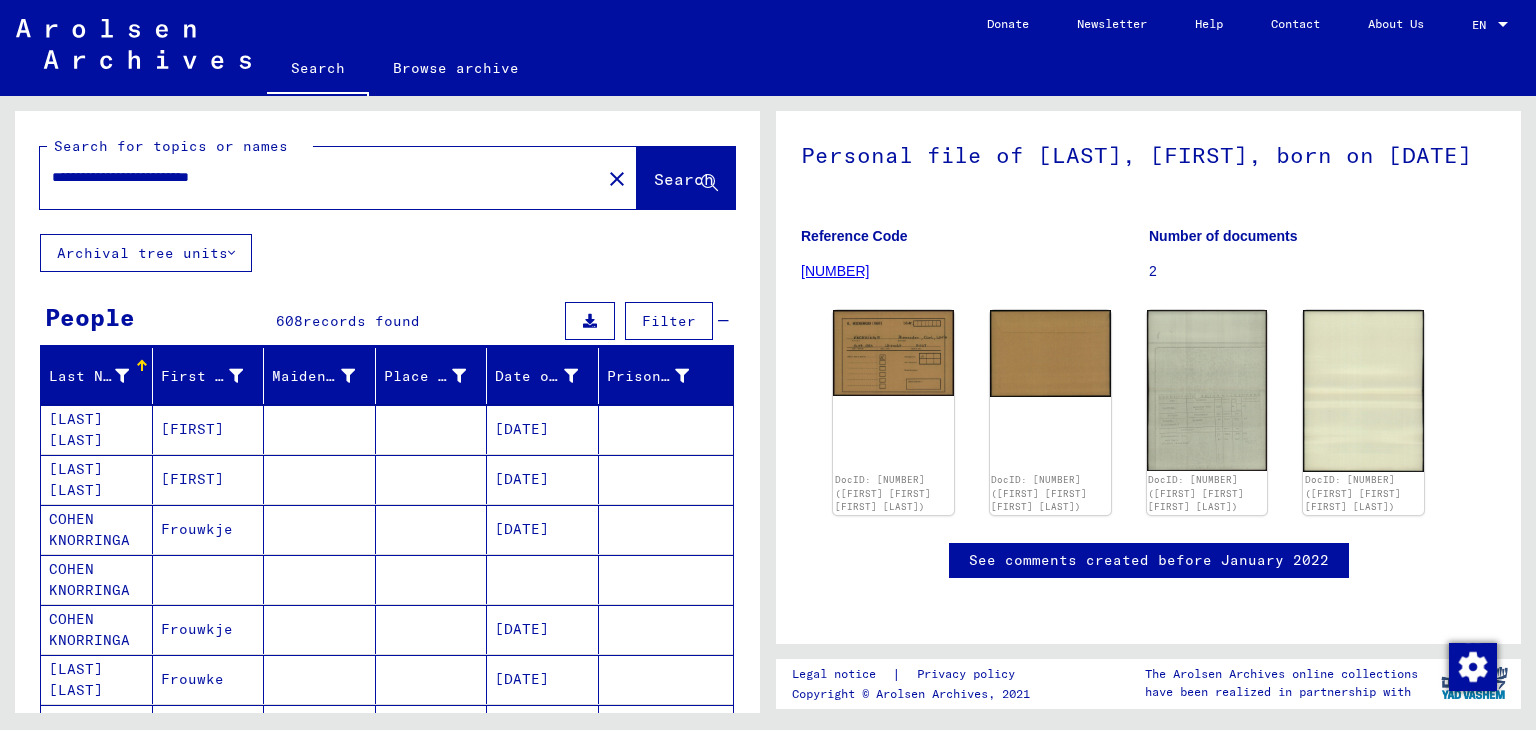 scroll, scrollTop: 0, scrollLeft: 0, axis: both 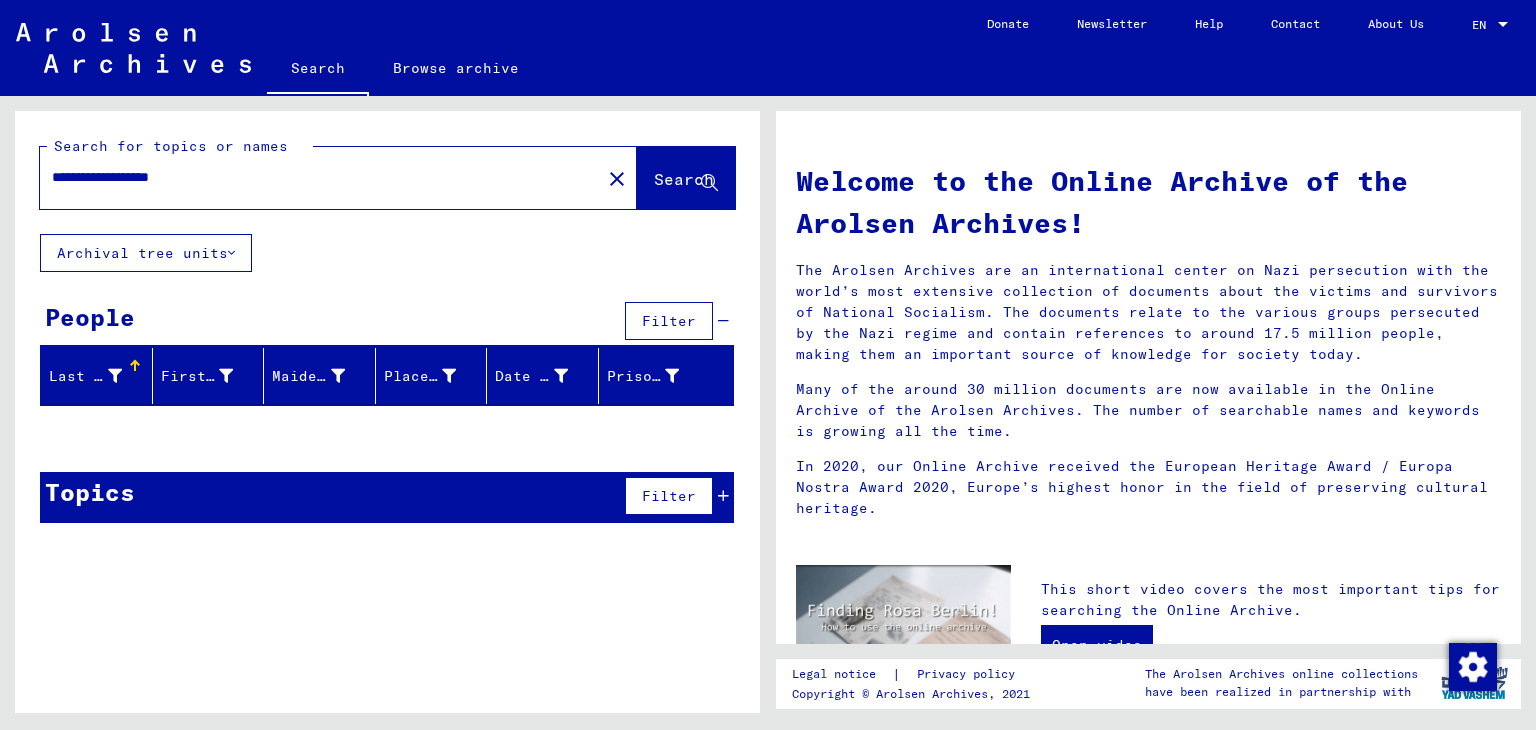 type on "**********" 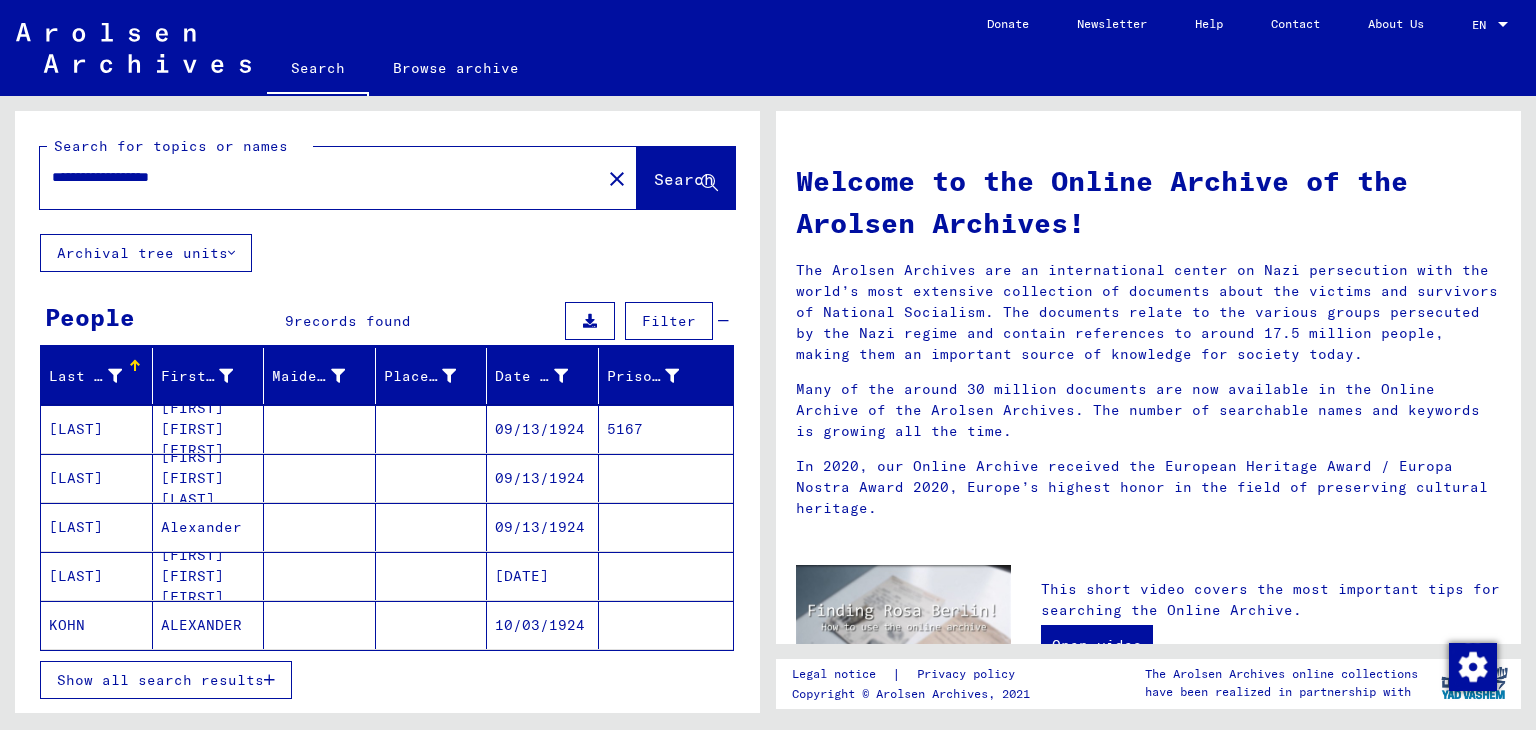 click on "Alexander" at bounding box center (209, 576) 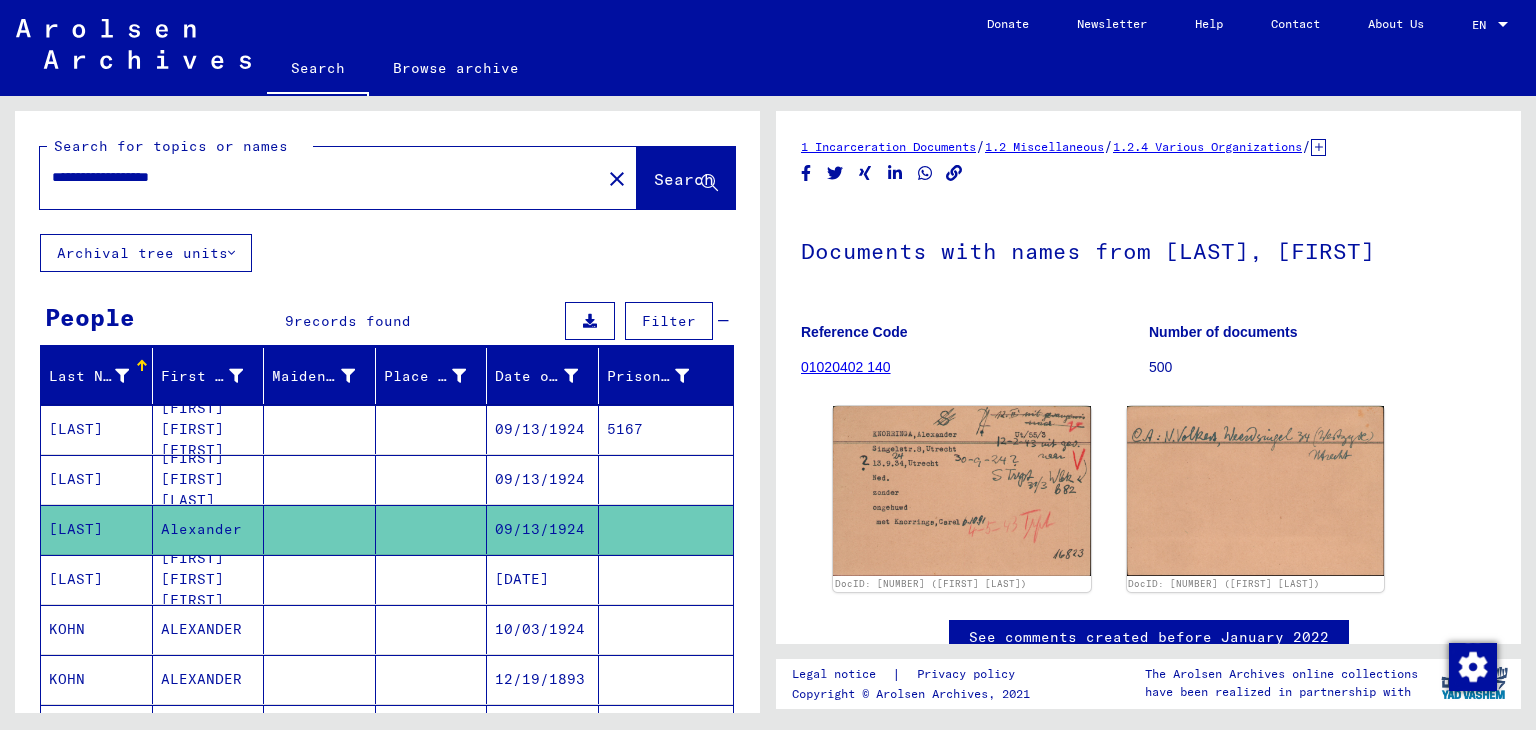 scroll, scrollTop: 0, scrollLeft: 0, axis: both 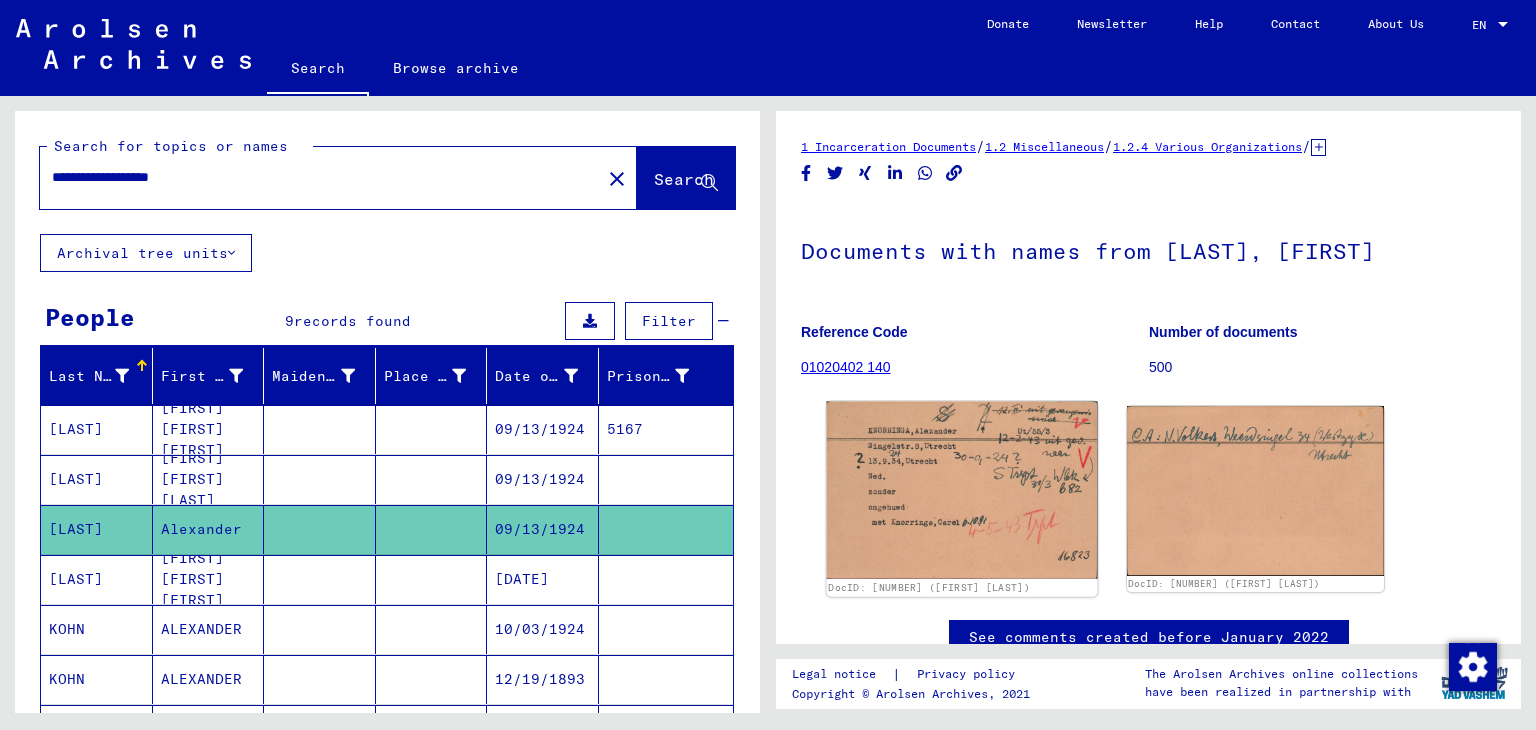 click 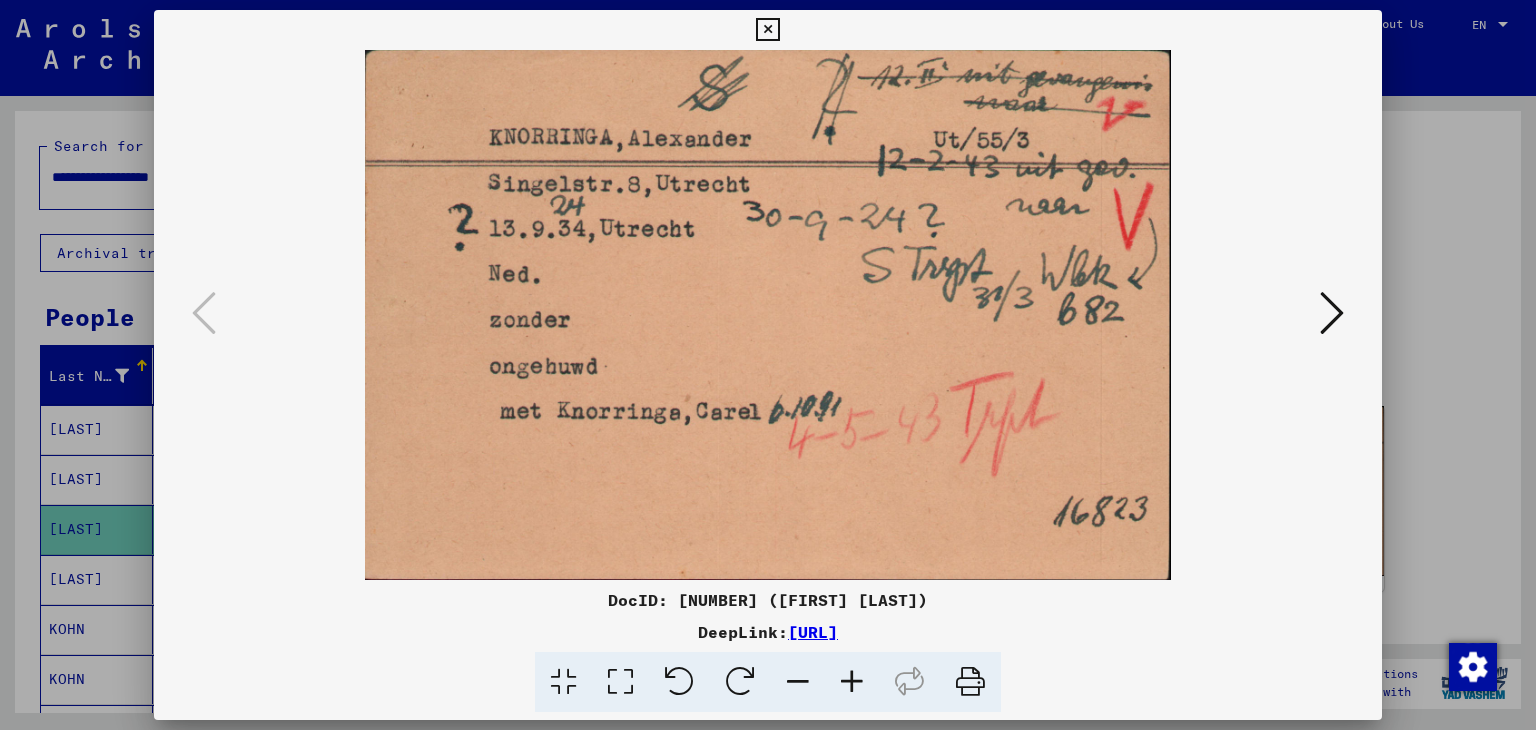 click at bounding box center (767, 30) 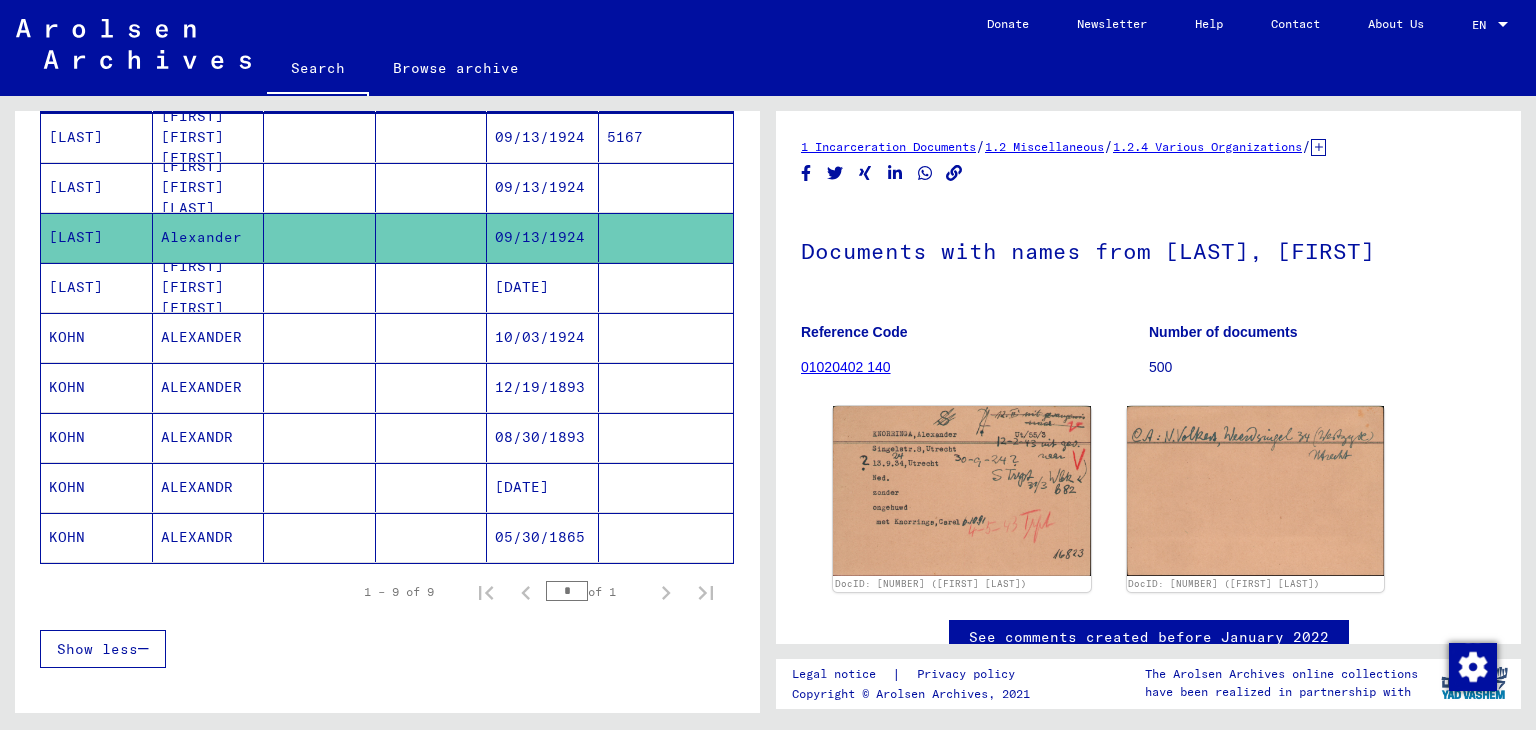 scroll, scrollTop: 400, scrollLeft: 0, axis: vertical 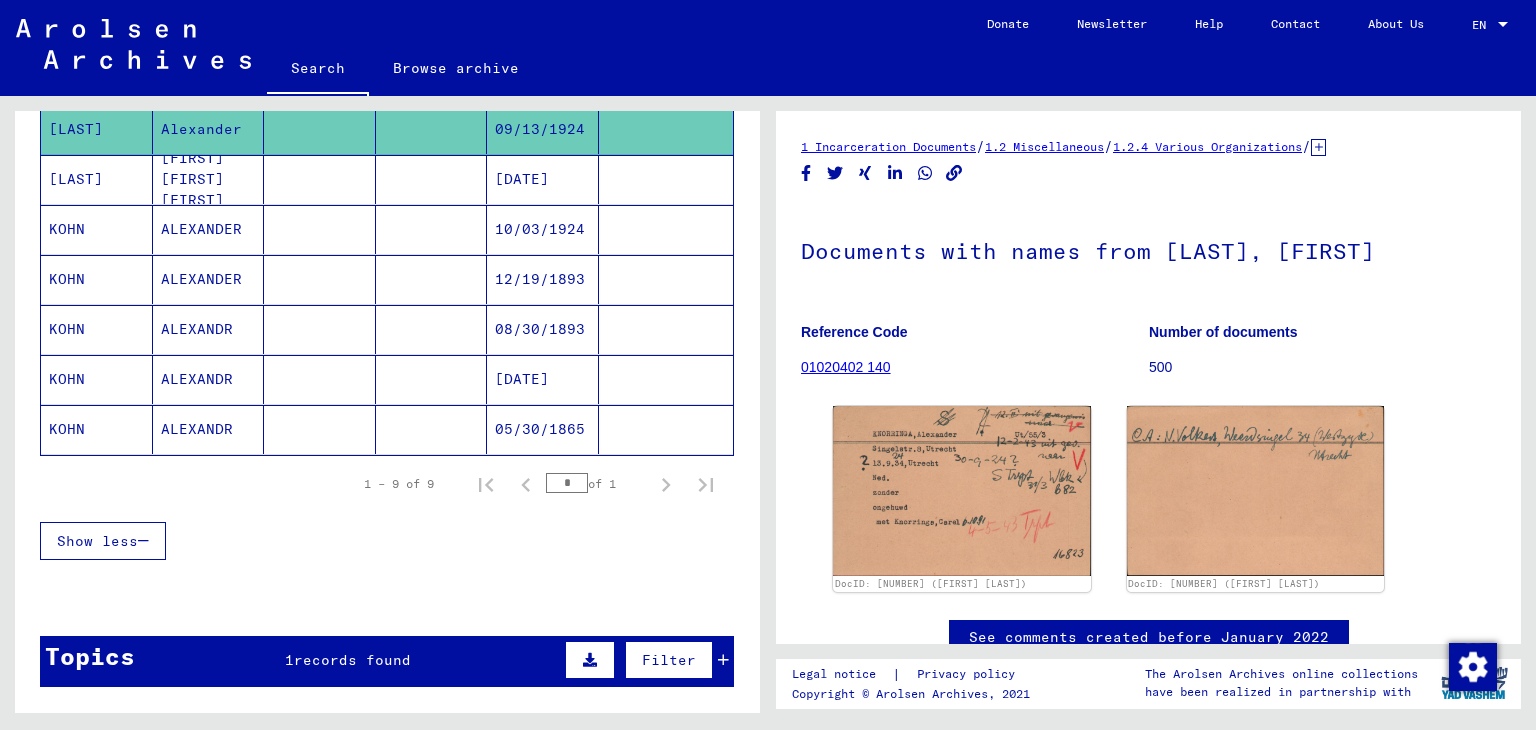 click on "Last Name   First Name   Maiden Name   Place of Birth   Date of Birth   Prisoner #   [LAST]   [FIRST] [FIRST] [FIRST]         [DATE]   5167   [LAST]   [FIRST] [FIRST] [FIRST]         [DATE]      [LAST]   [FIRST]         [DATE]      [LAST]   [FIRST] [FIRST] [FIRST]         [DATE]      [LAST]   [FIRST]         [DATE]      [LAST]   [FIRST]         [DATE]      [LAST]   [FIRST]         [DATE]      [LAST]   [FIRST]         [DATE]      1 – 9 of 9  *  of 1  Show less  Signature Last Name First Name Maiden Name Place of Birth Date of Birth Prisoner # Father (adoptive father) Mother (adoptive mother) Religion Nationality Occupaton Place of incarceration Date of decease Last residence Last residence (Country) Last residence (District) Last residence (Province) Last residence (Town) Last residence (Part of town) Last residence (Street) Last residence (House number) 1.1.12.2 - Files with names from [LAST] [LAST] [FIRST] [FIRST] [FIRST] 5167 [LAST]" at bounding box center (387, 267) 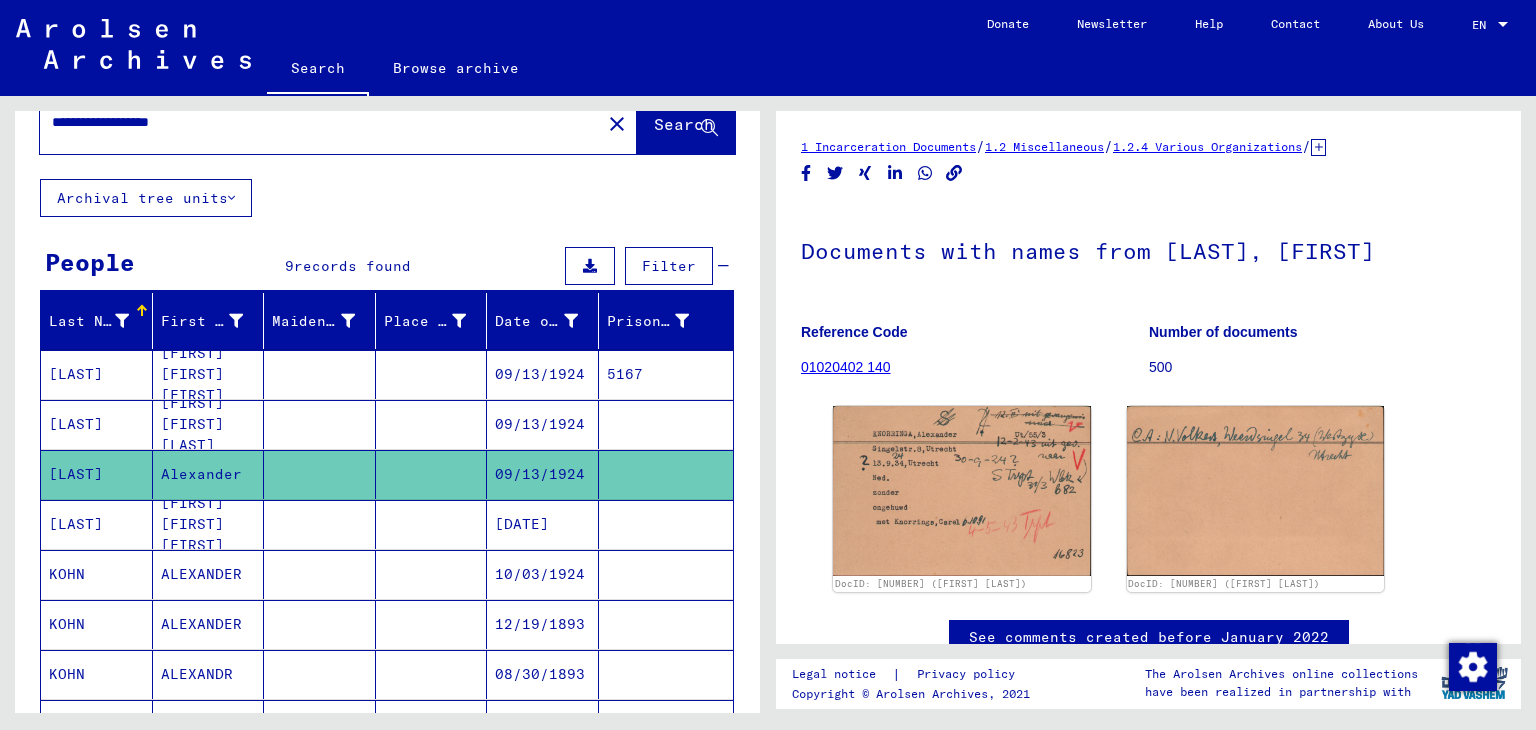 scroll, scrollTop: 0, scrollLeft: 0, axis: both 